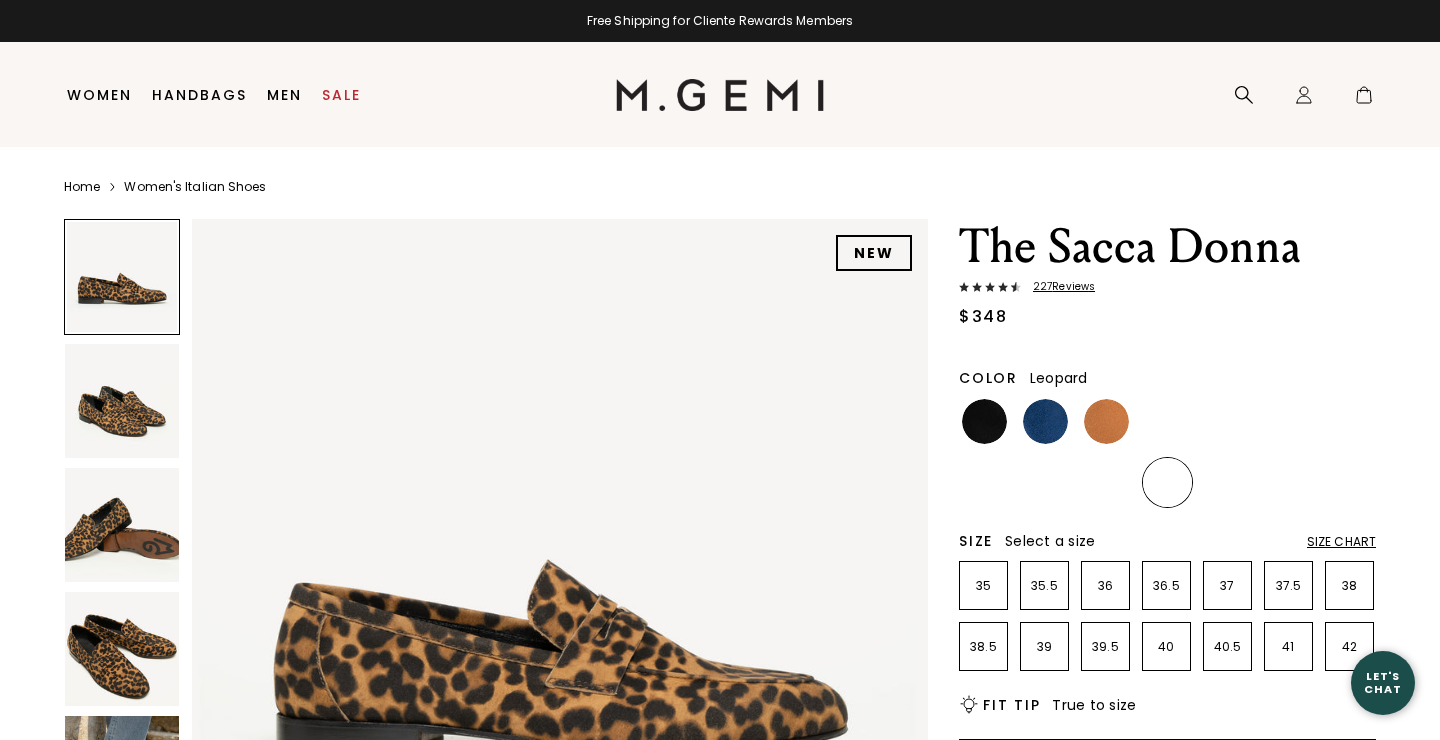 scroll, scrollTop: 0, scrollLeft: 0, axis: both 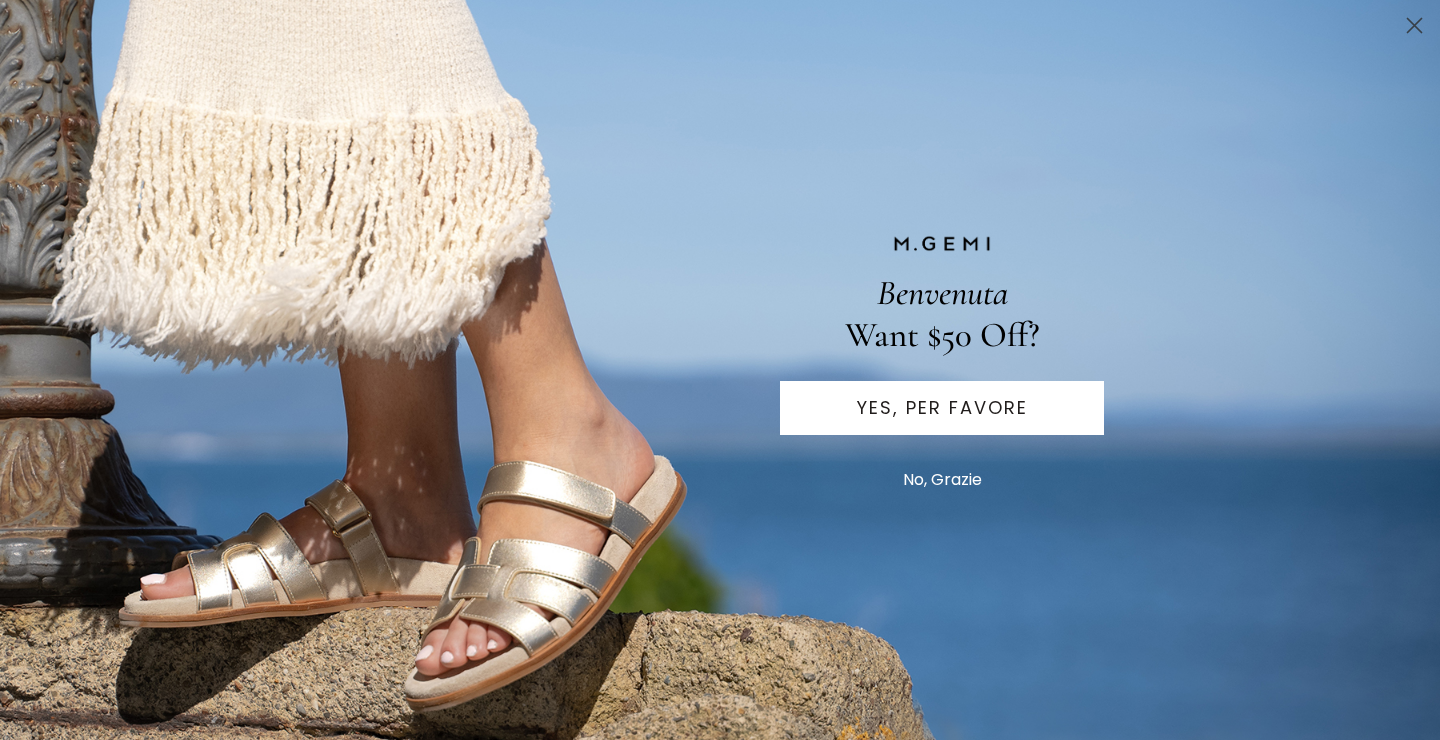 click on "No, Grazie" at bounding box center [942, 480] 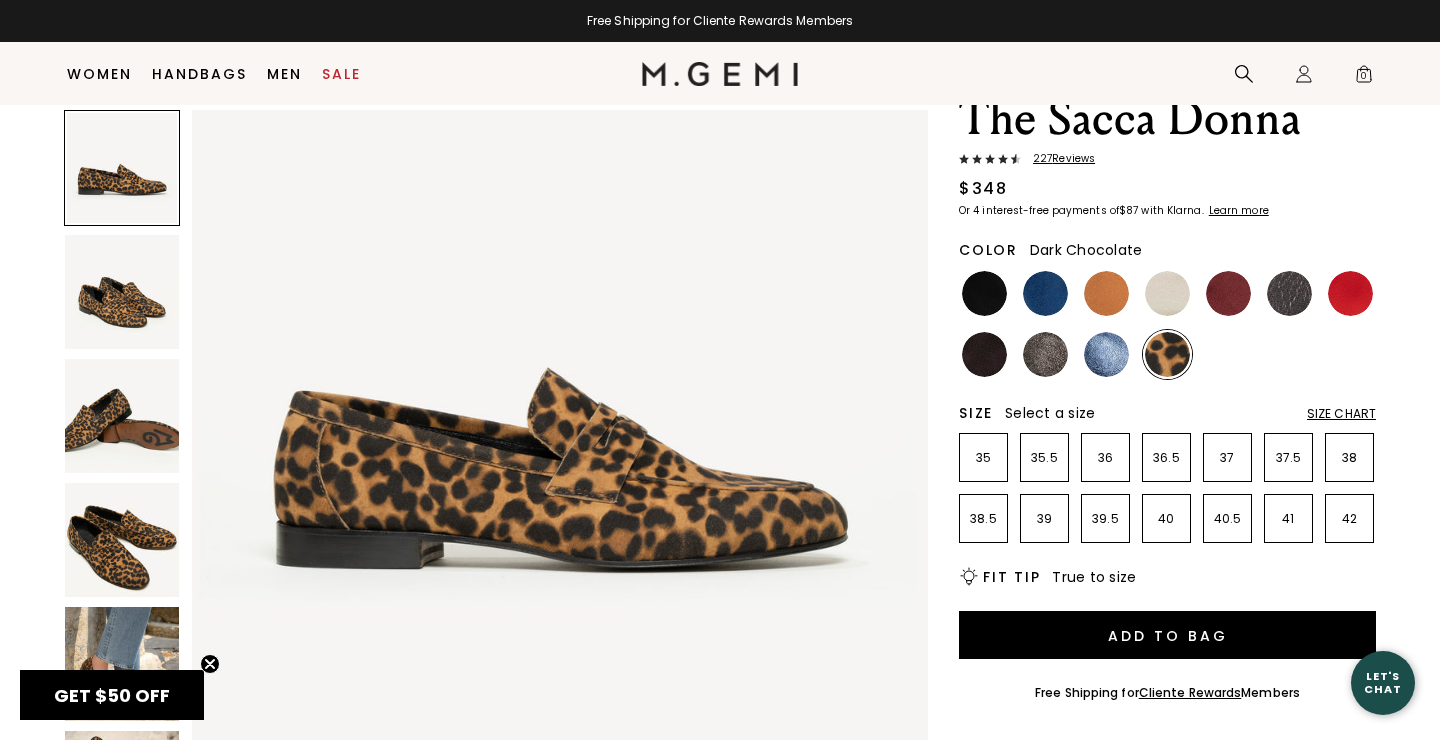click at bounding box center (984, 354) 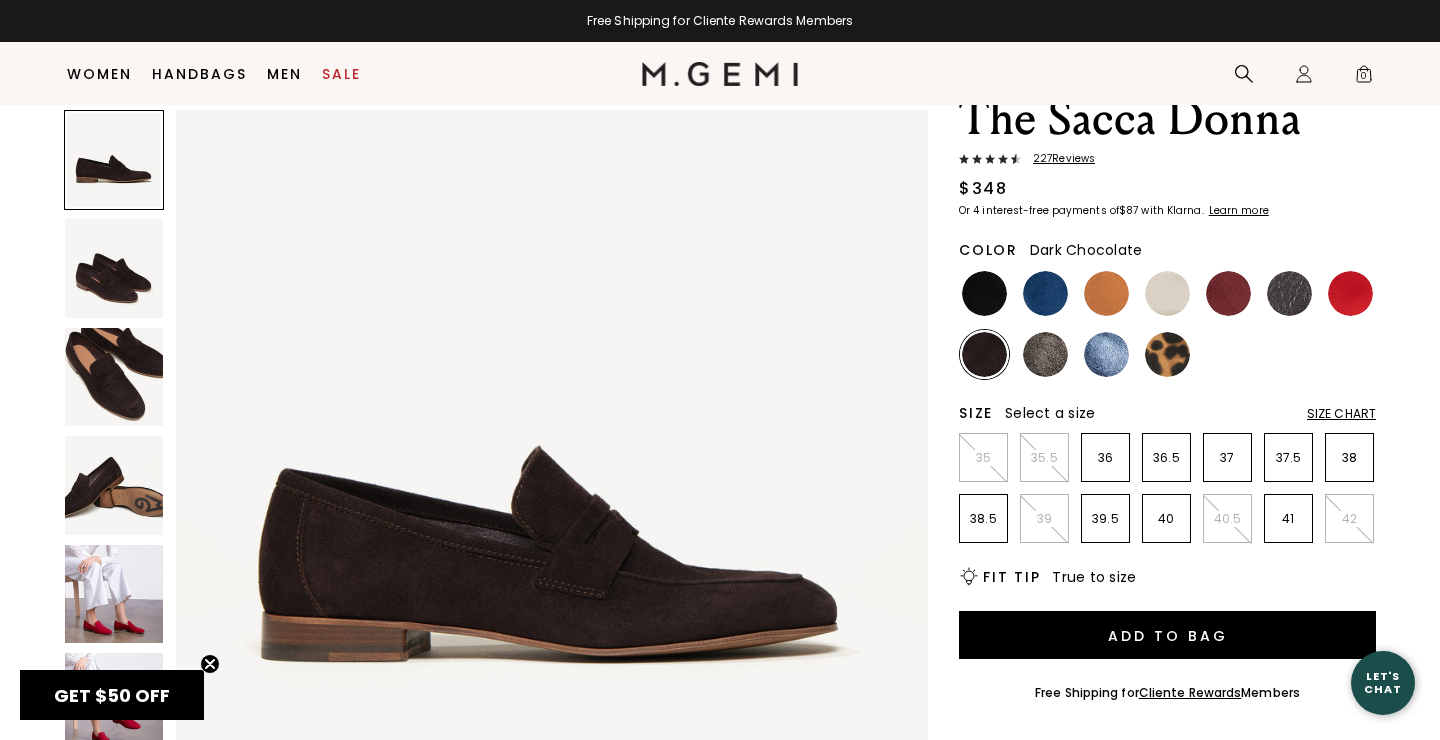 scroll, scrollTop: 0, scrollLeft: 0, axis: both 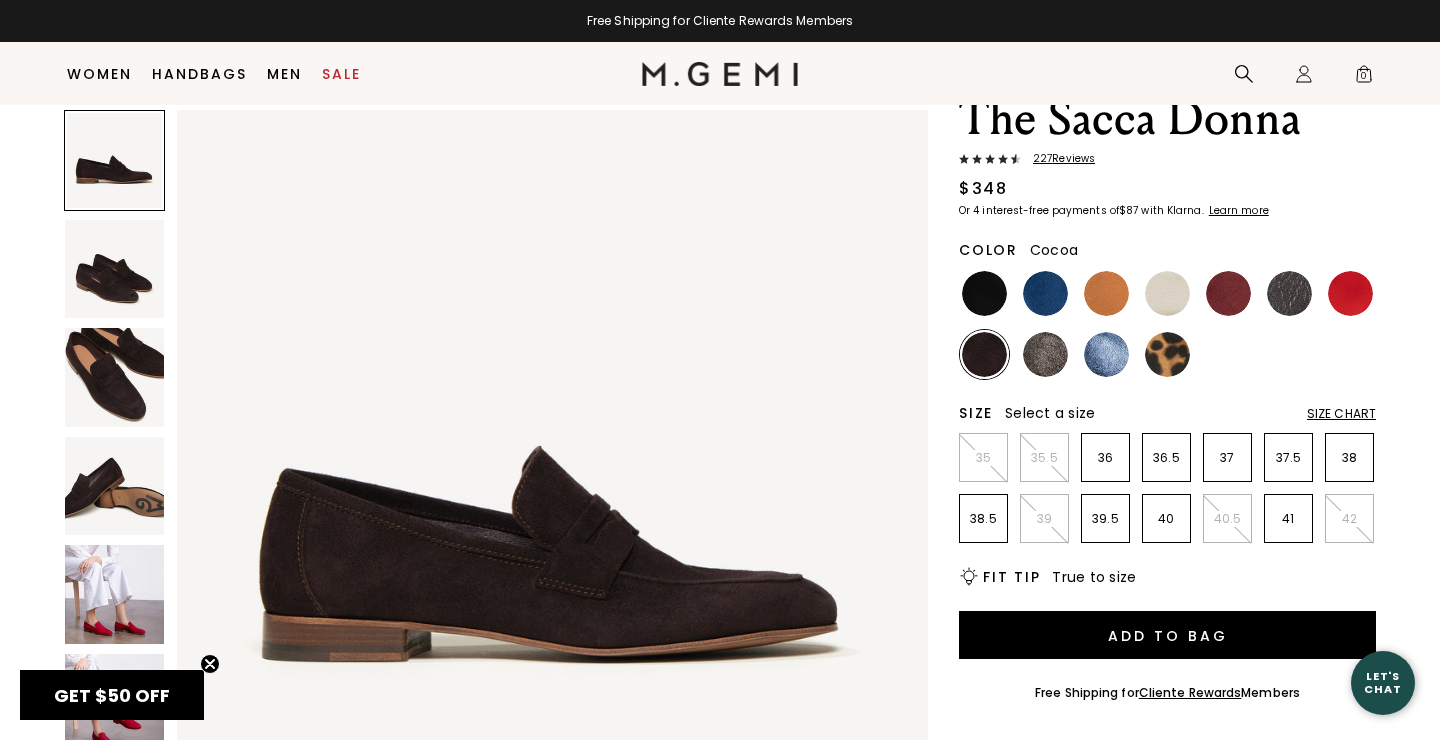 click at bounding box center [1045, 354] 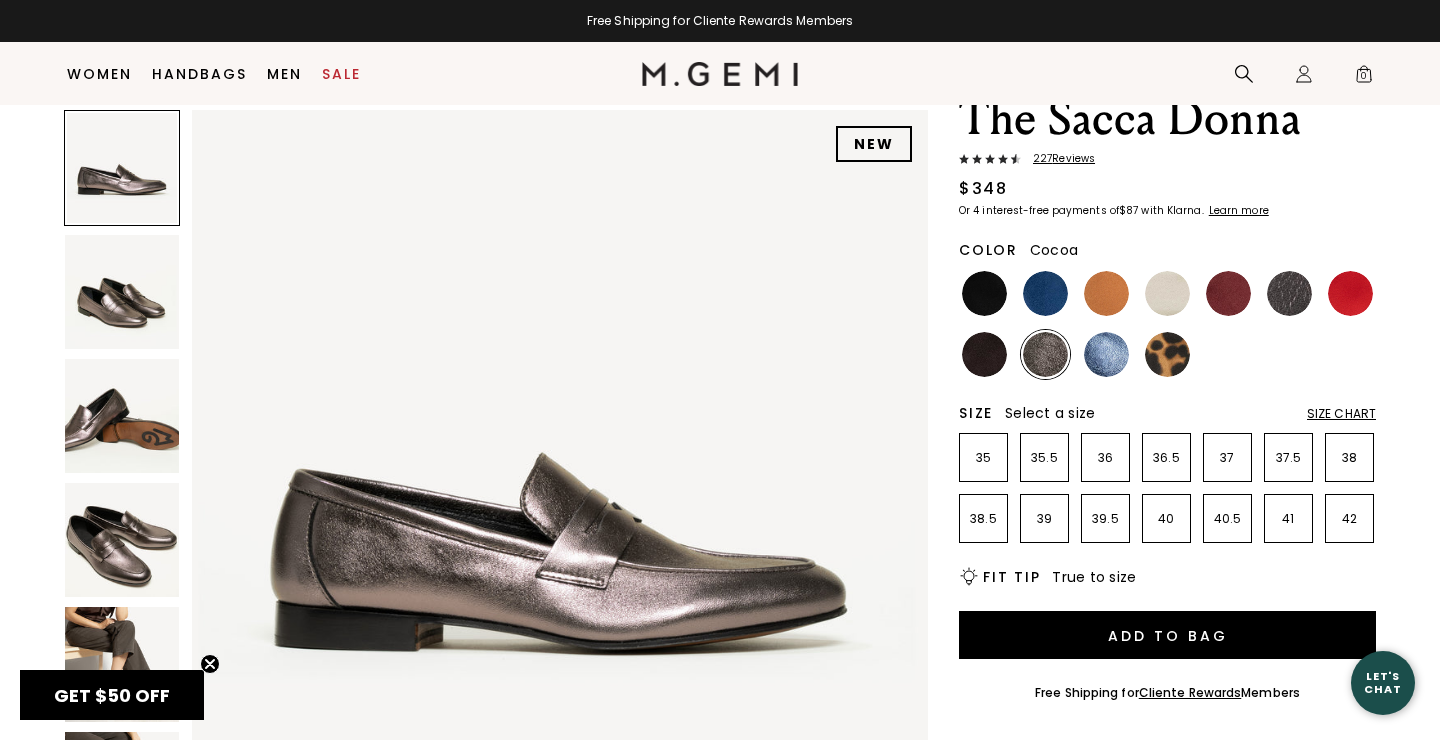 scroll, scrollTop: 0, scrollLeft: 0, axis: both 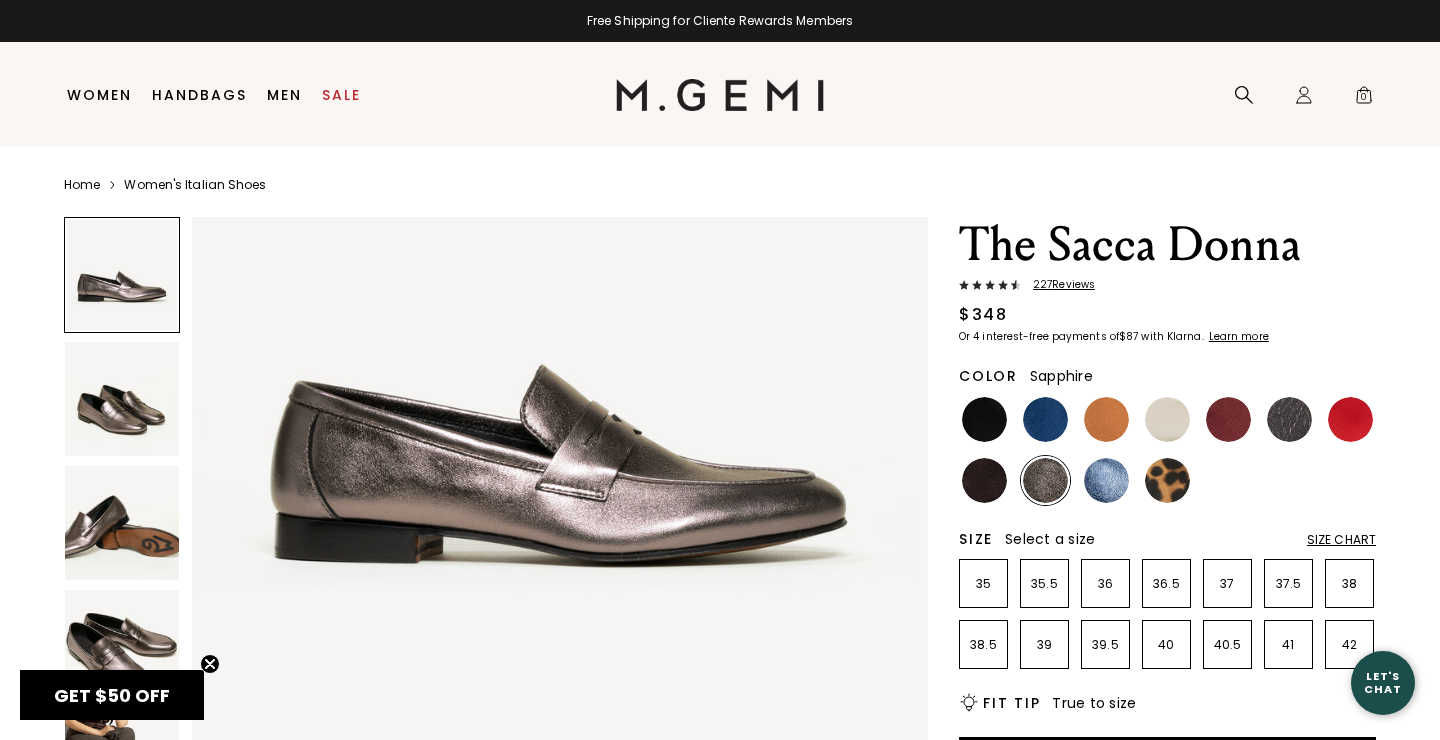 click at bounding box center (1106, 480) 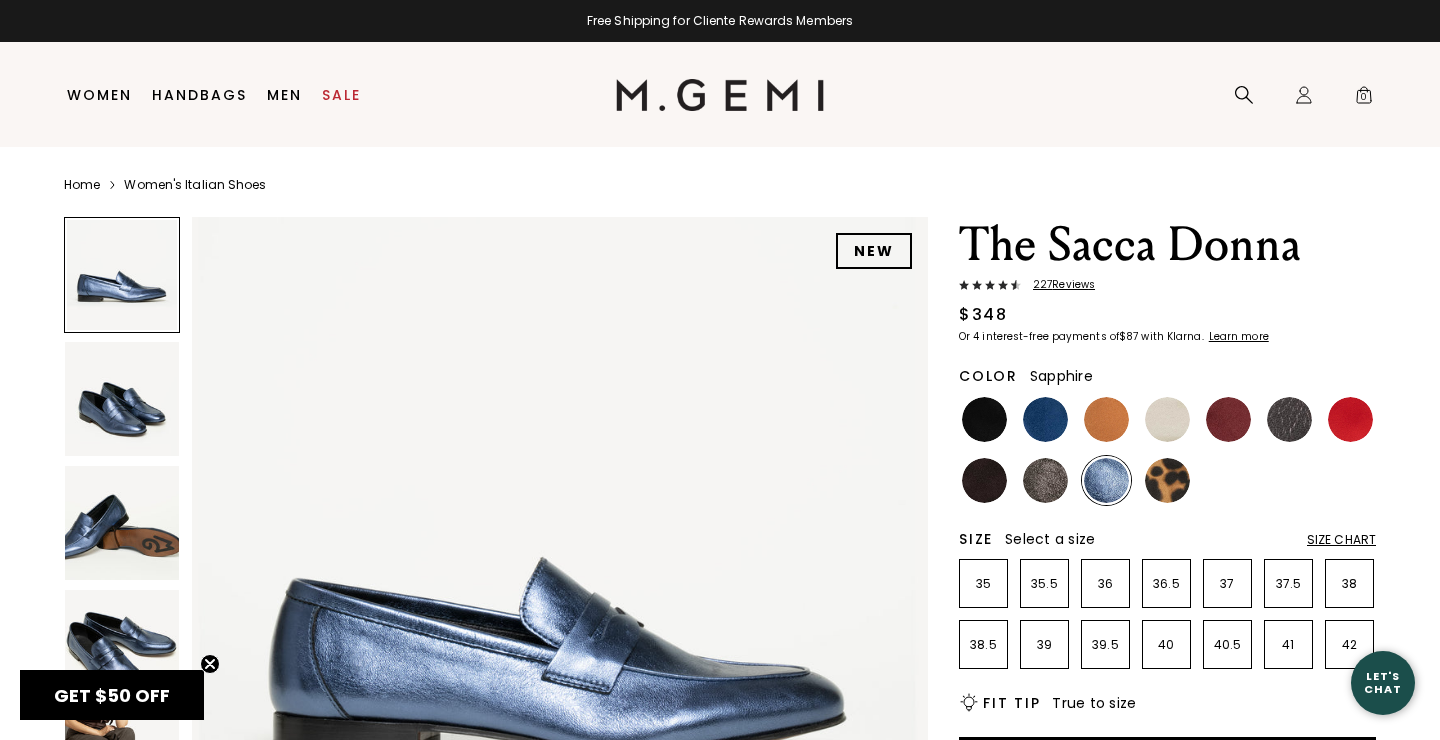 scroll, scrollTop: 0, scrollLeft: 0, axis: both 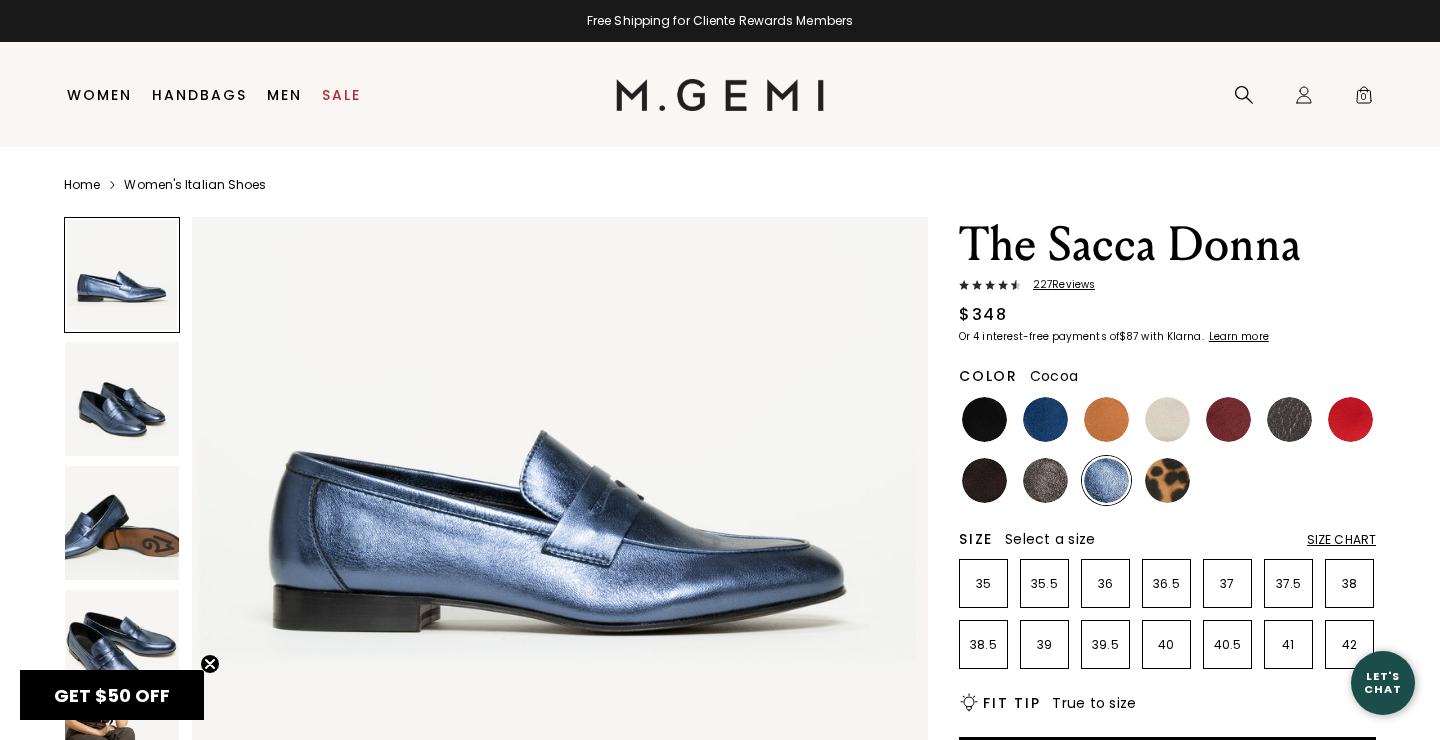 click at bounding box center (1045, 480) 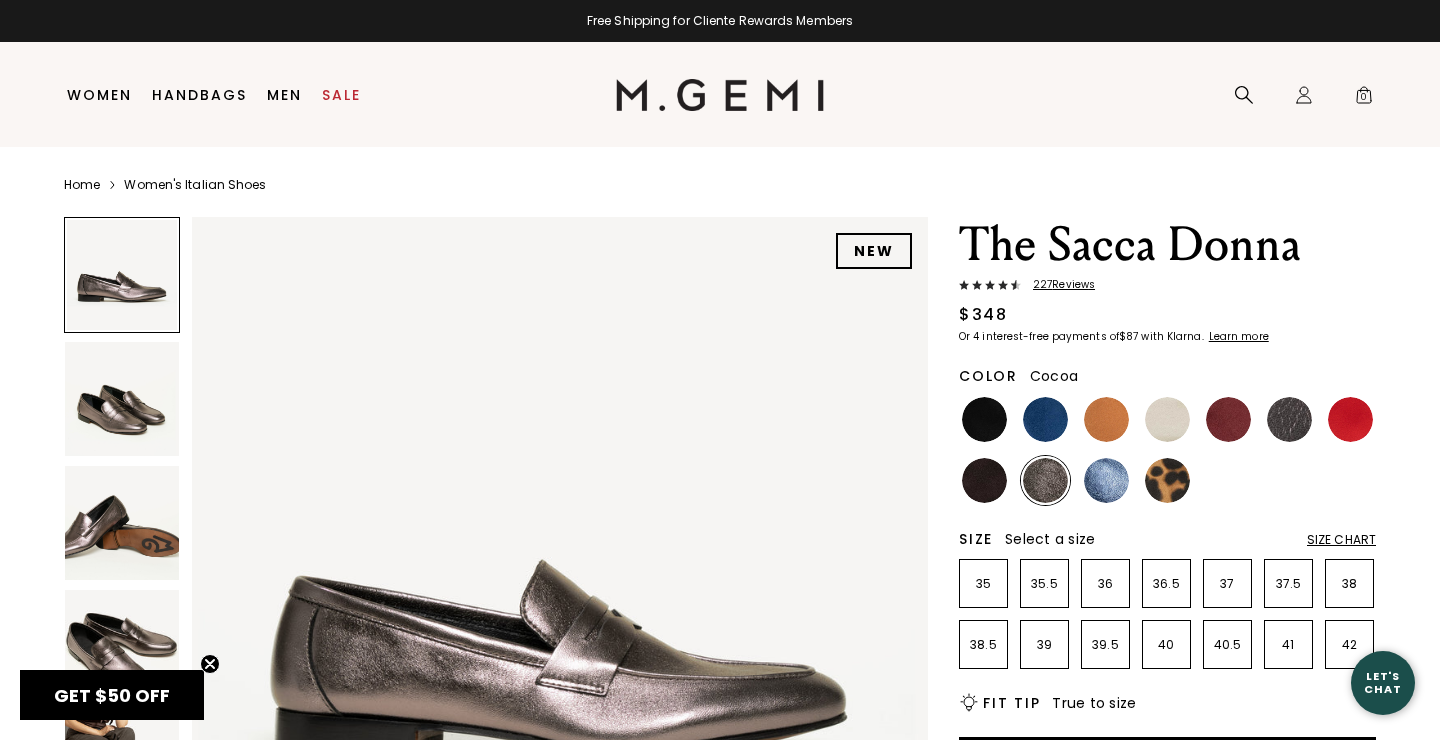 scroll, scrollTop: 0, scrollLeft: 0, axis: both 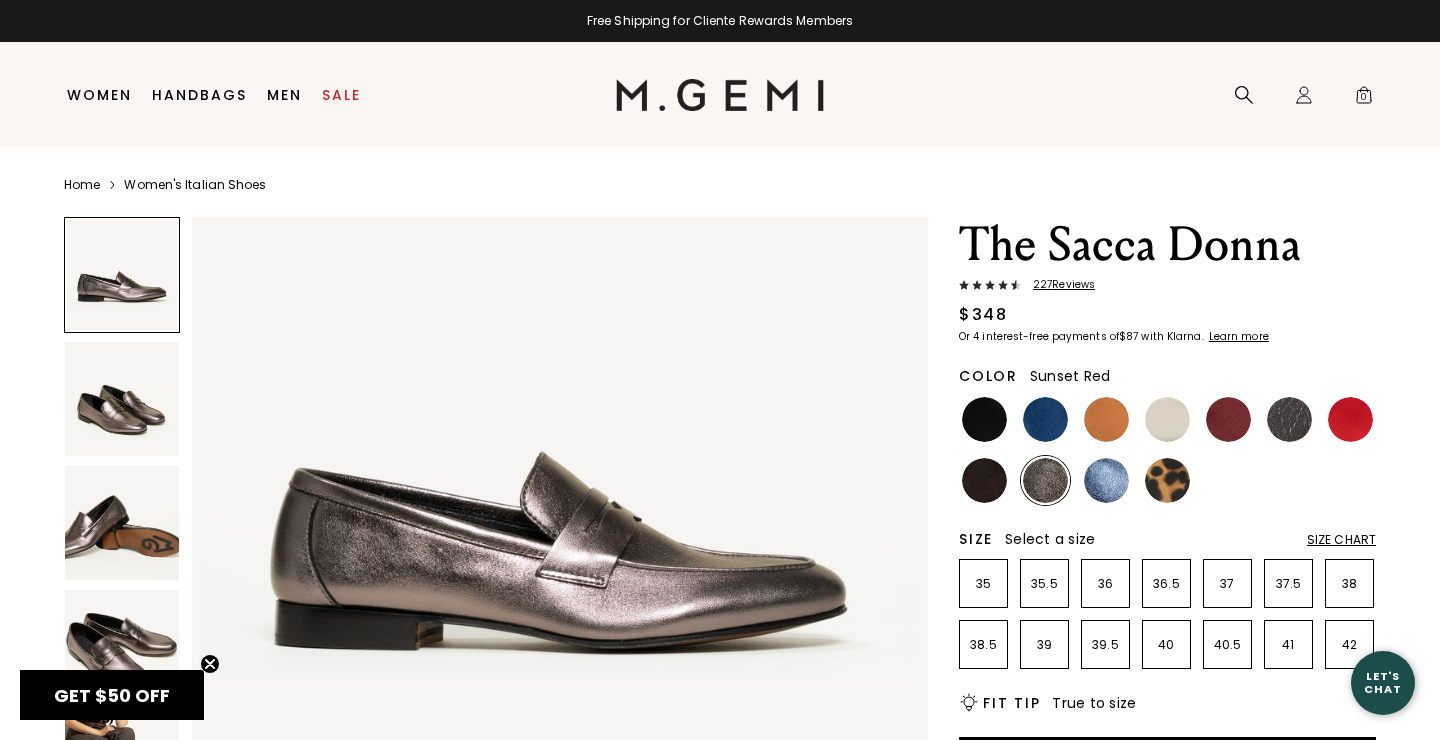 click at bounding box center [1350, 419] 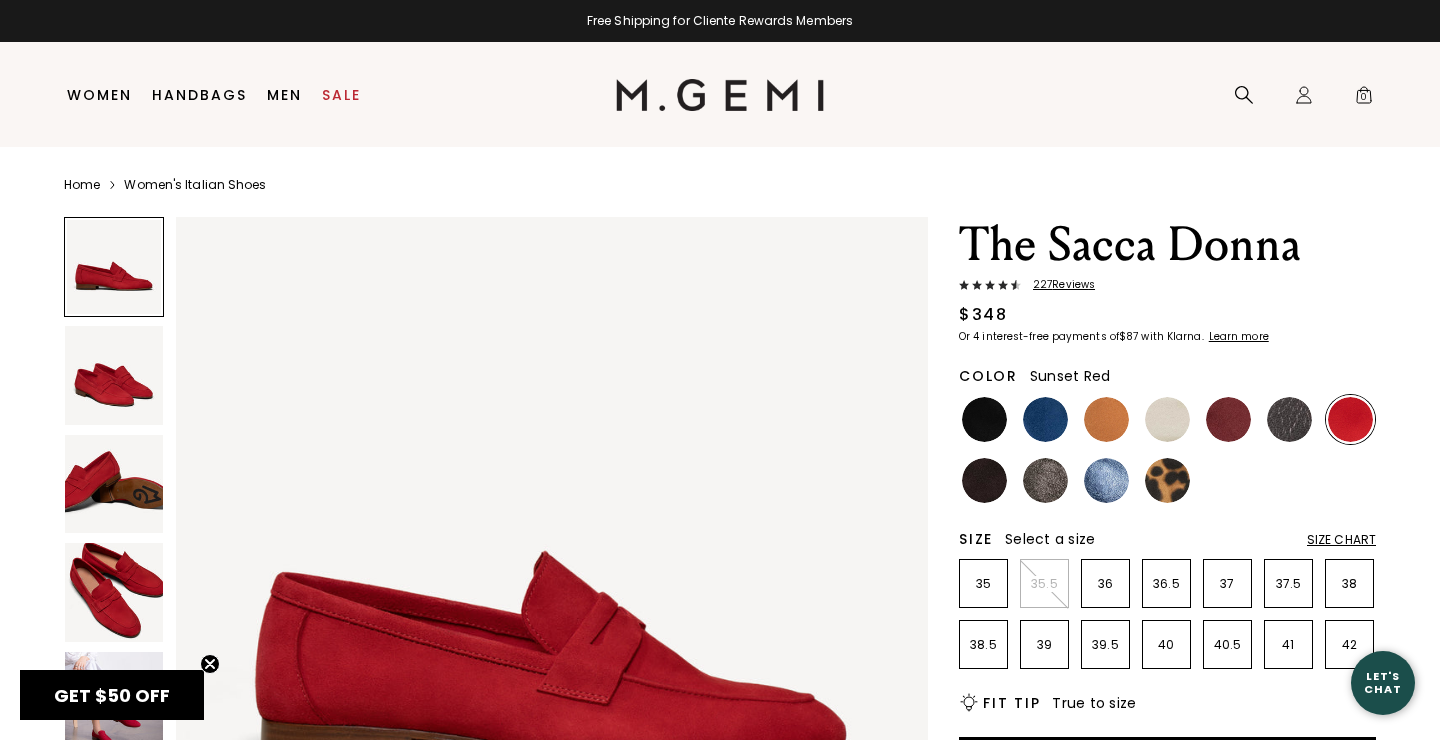 scroll, scrollTop: 0, scrollLeft: 0, axis: both 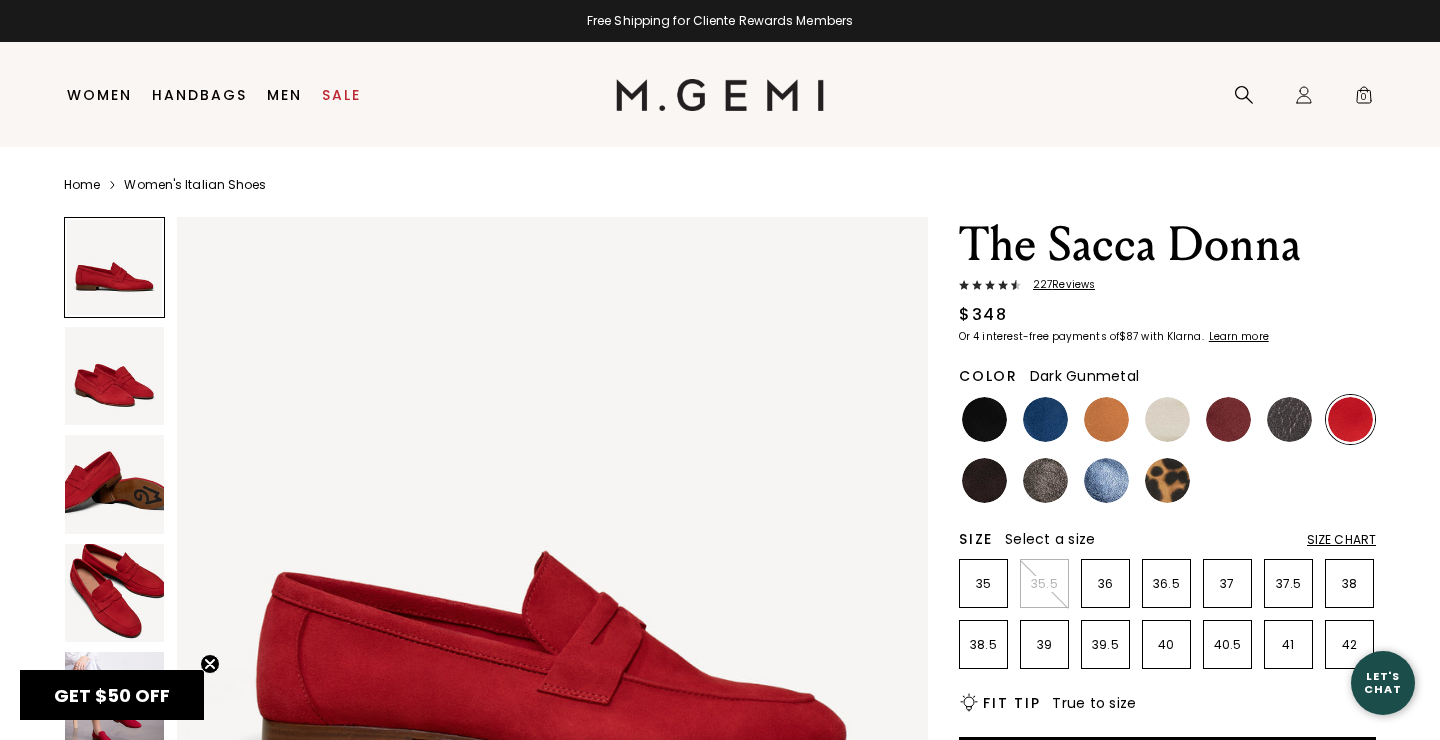 click at bounding box center (1289, 419) 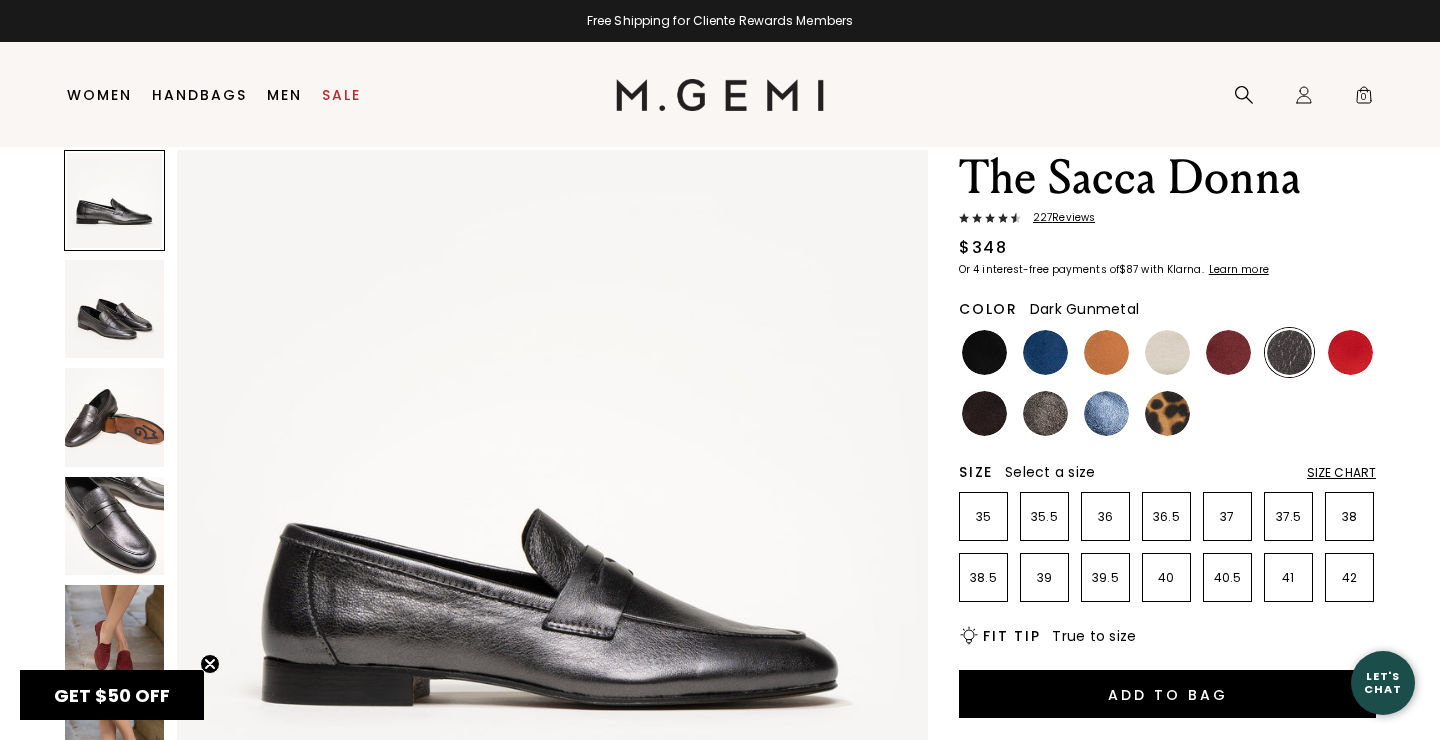 scroll, scrollTop: 75, scrollLeft: 0, axis: vertical 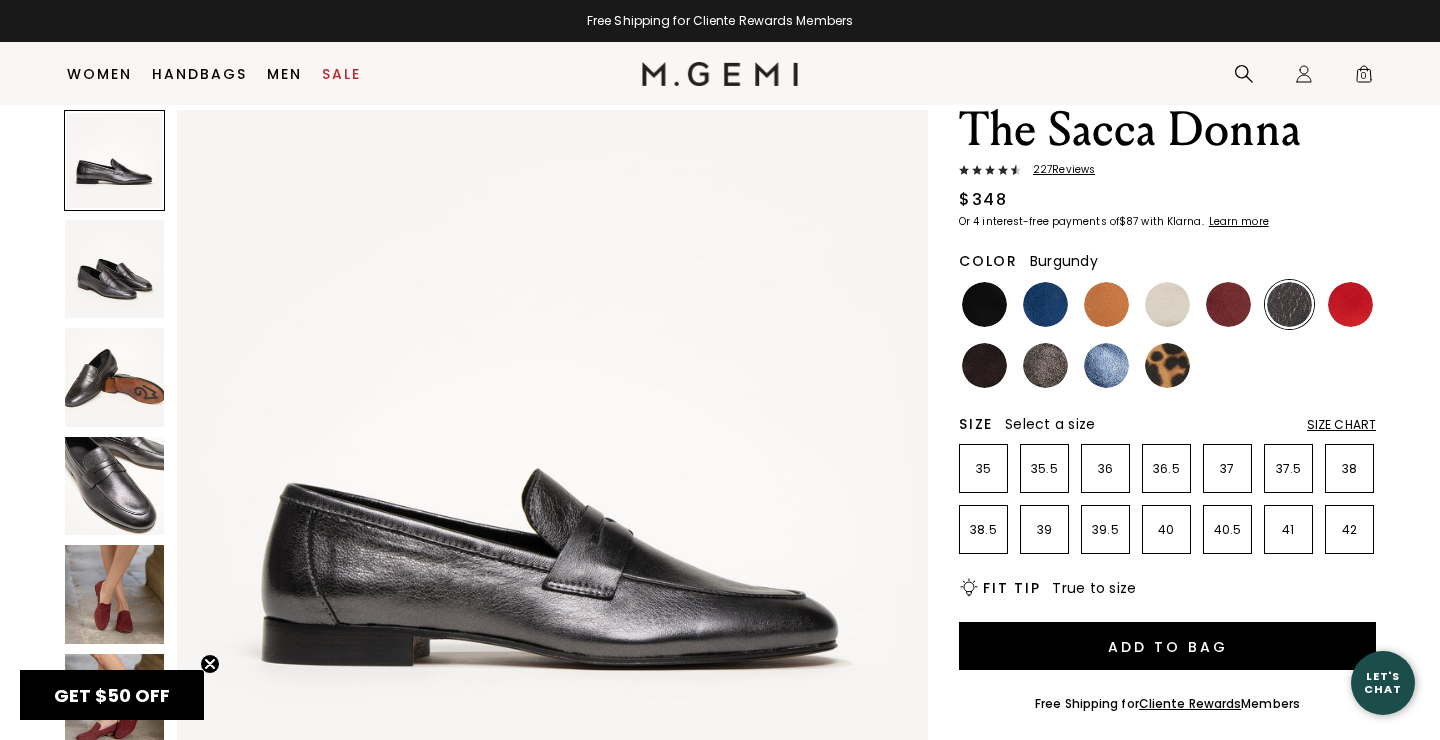 click at bounding box center [1228, 304] 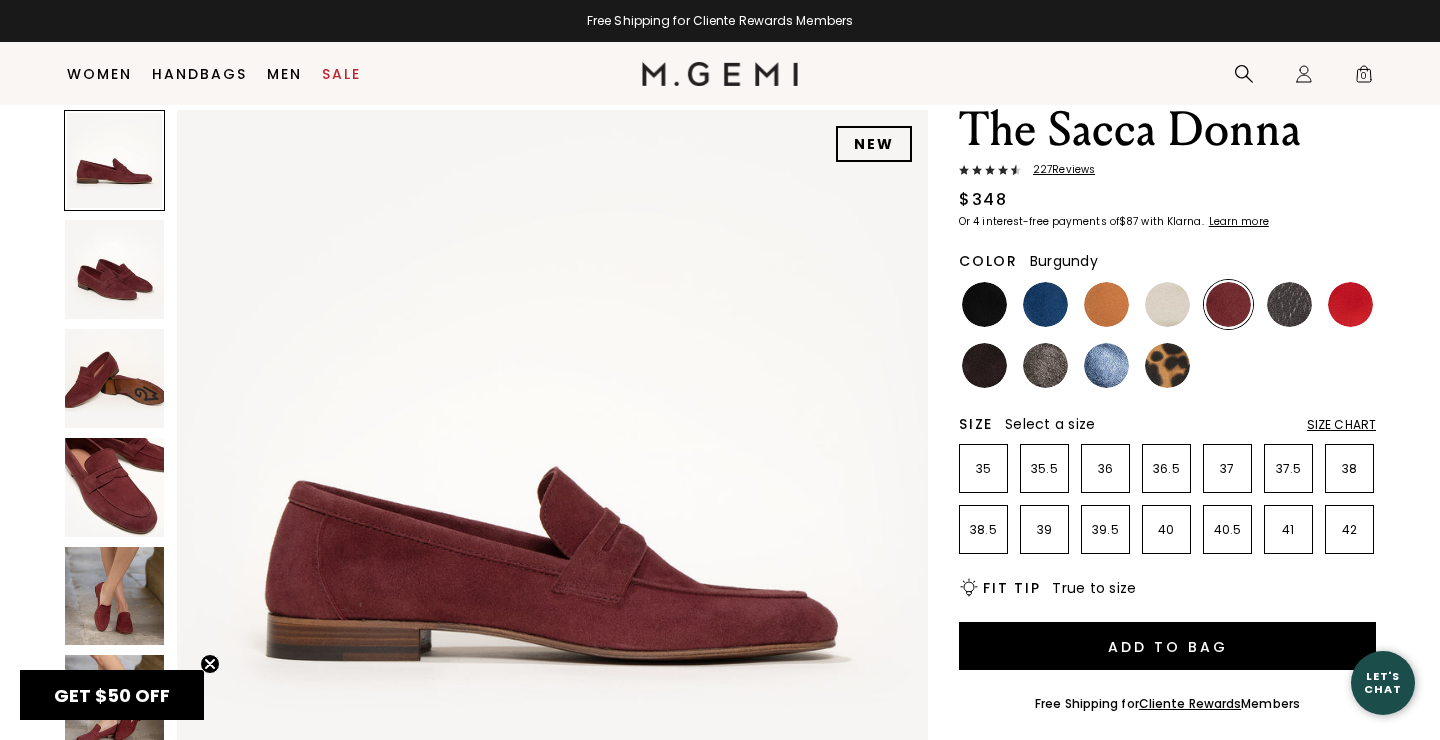 scroll, scrollTop: 0, scrollLeft: 0, axis: both 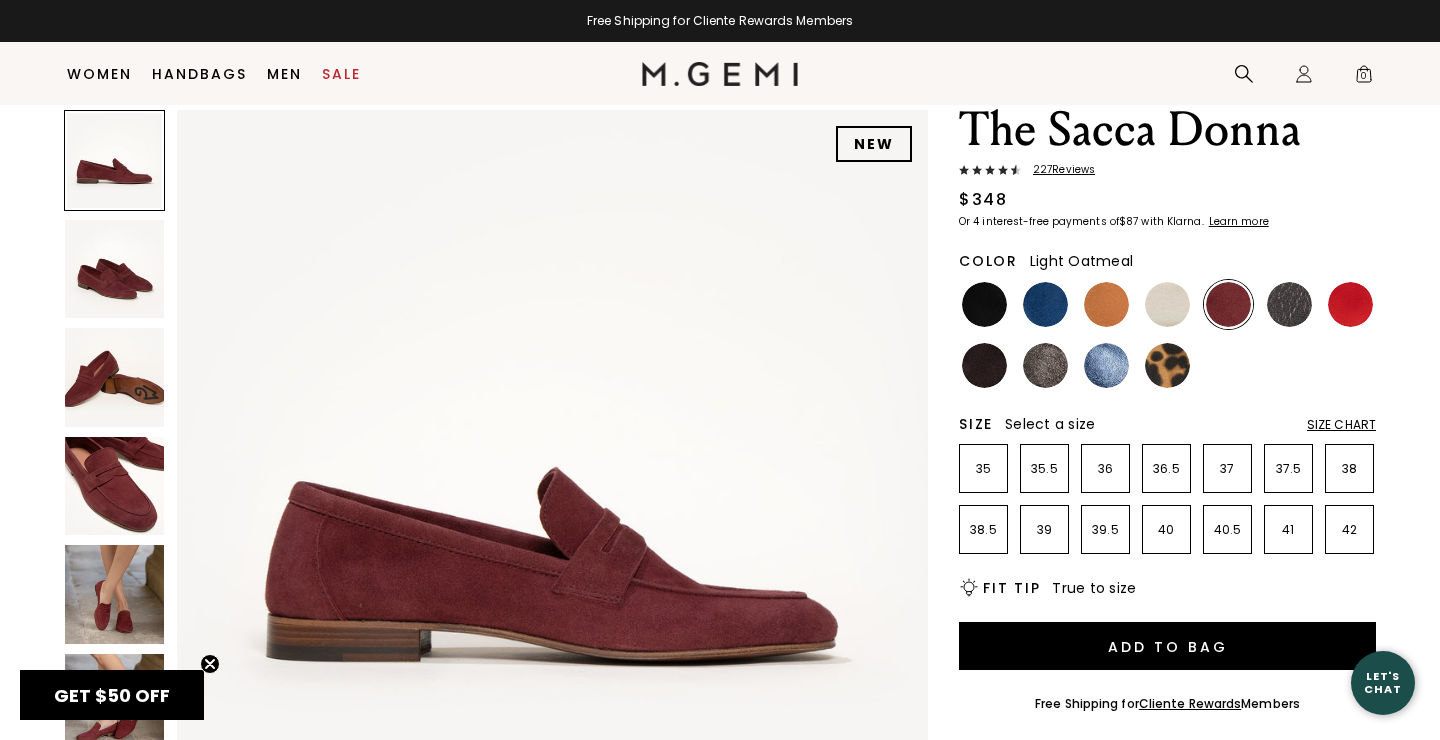 click at bounding box center (1167, 304) 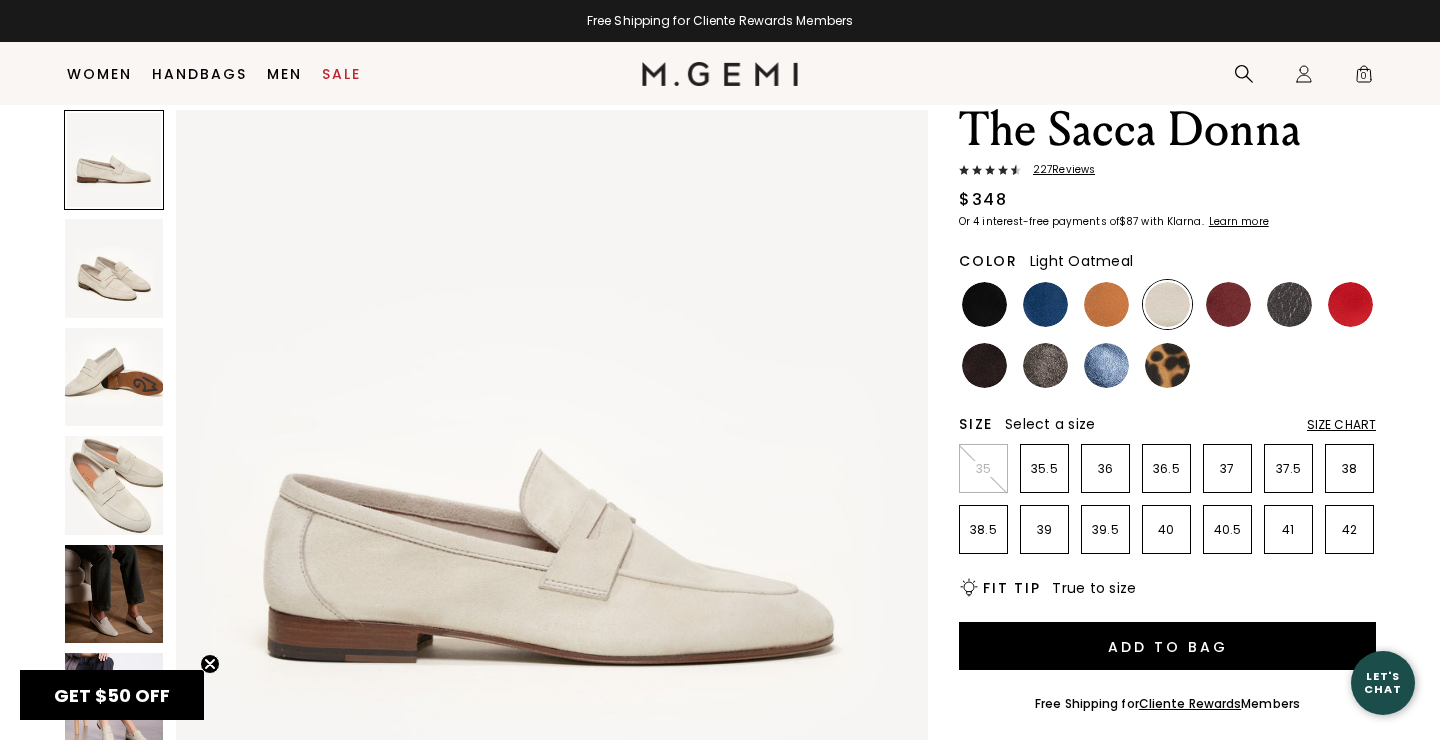 scroll, scrollTop: 0, scrollLeft: 0, axis: both 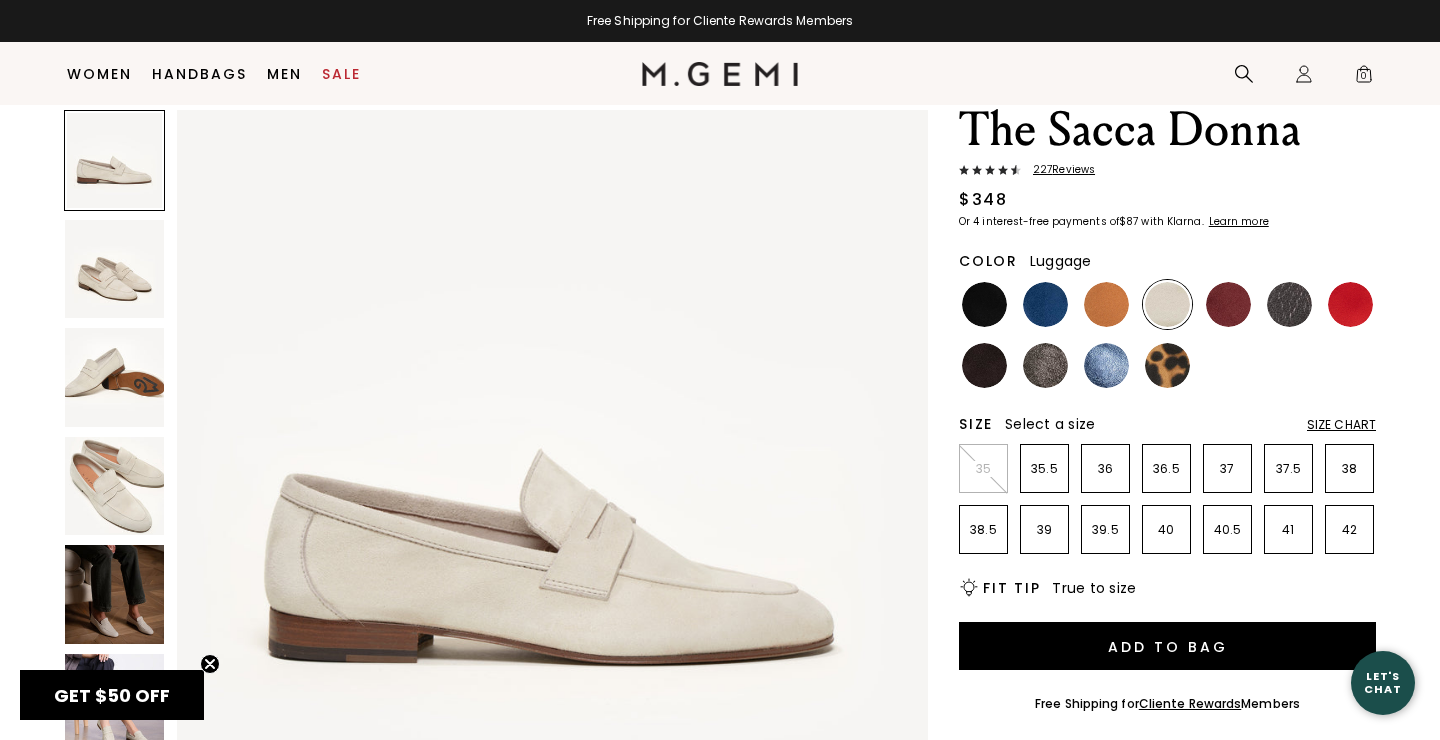 click at bounding box center (1106, 304) 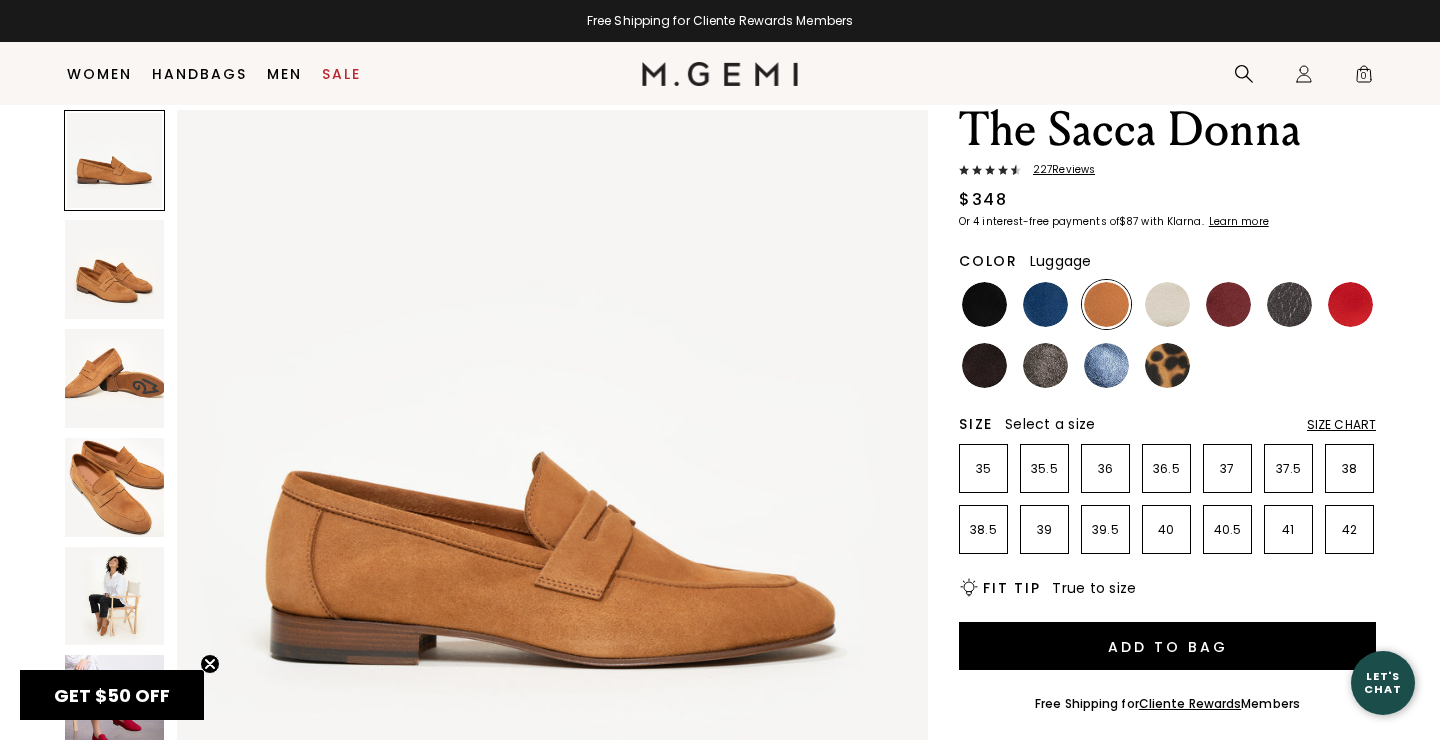 scroll, scrollTop: 0, scrollLeft: 0, axis: both 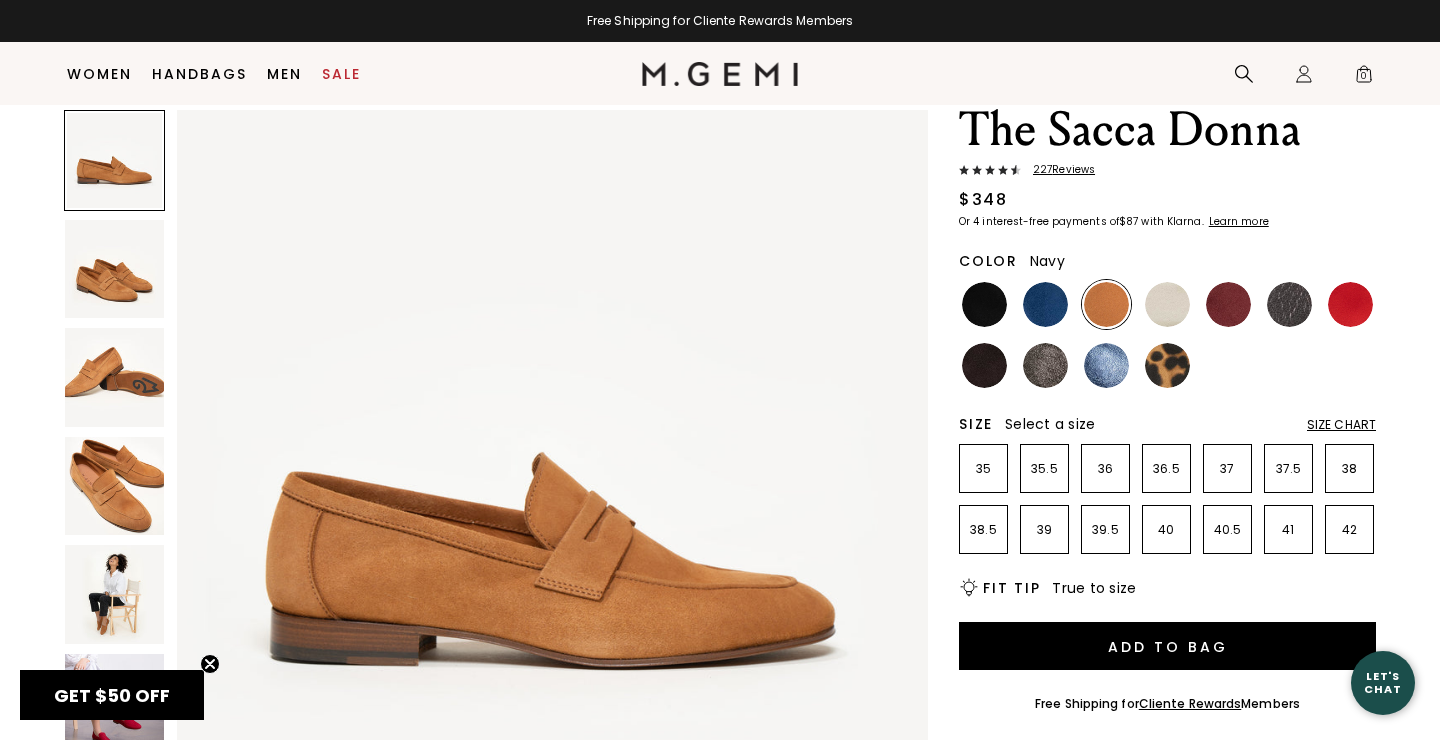 click at bounding box center [1045, 304] 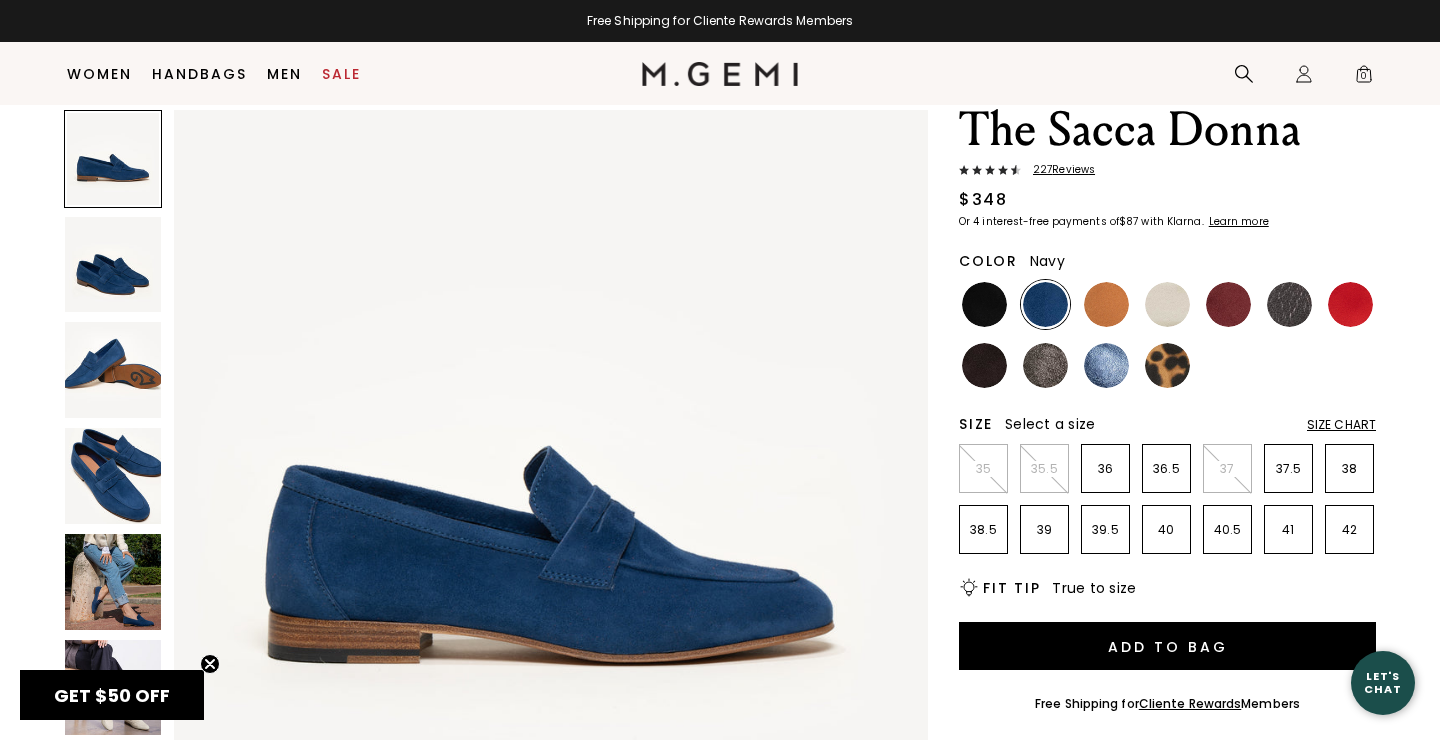 scroll 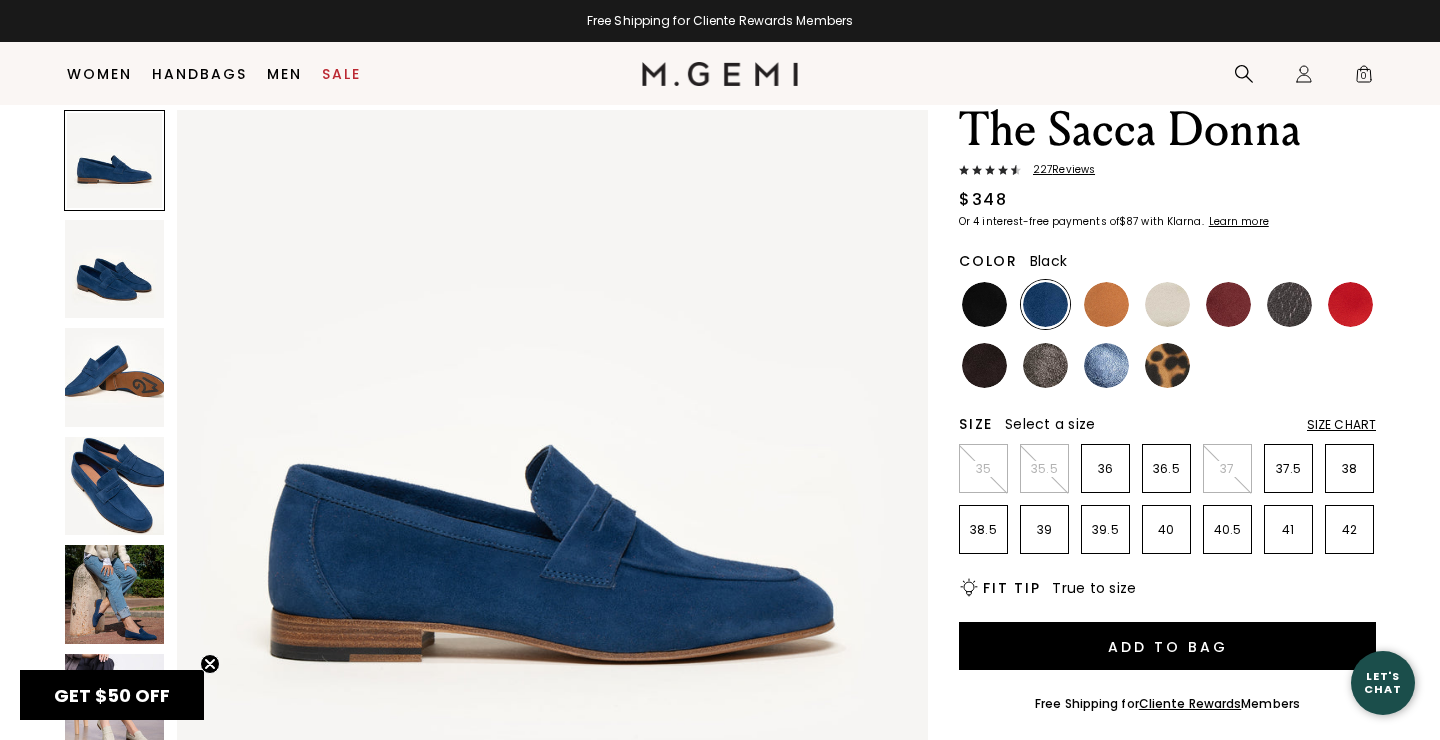 click at bounding box center [984, 304] 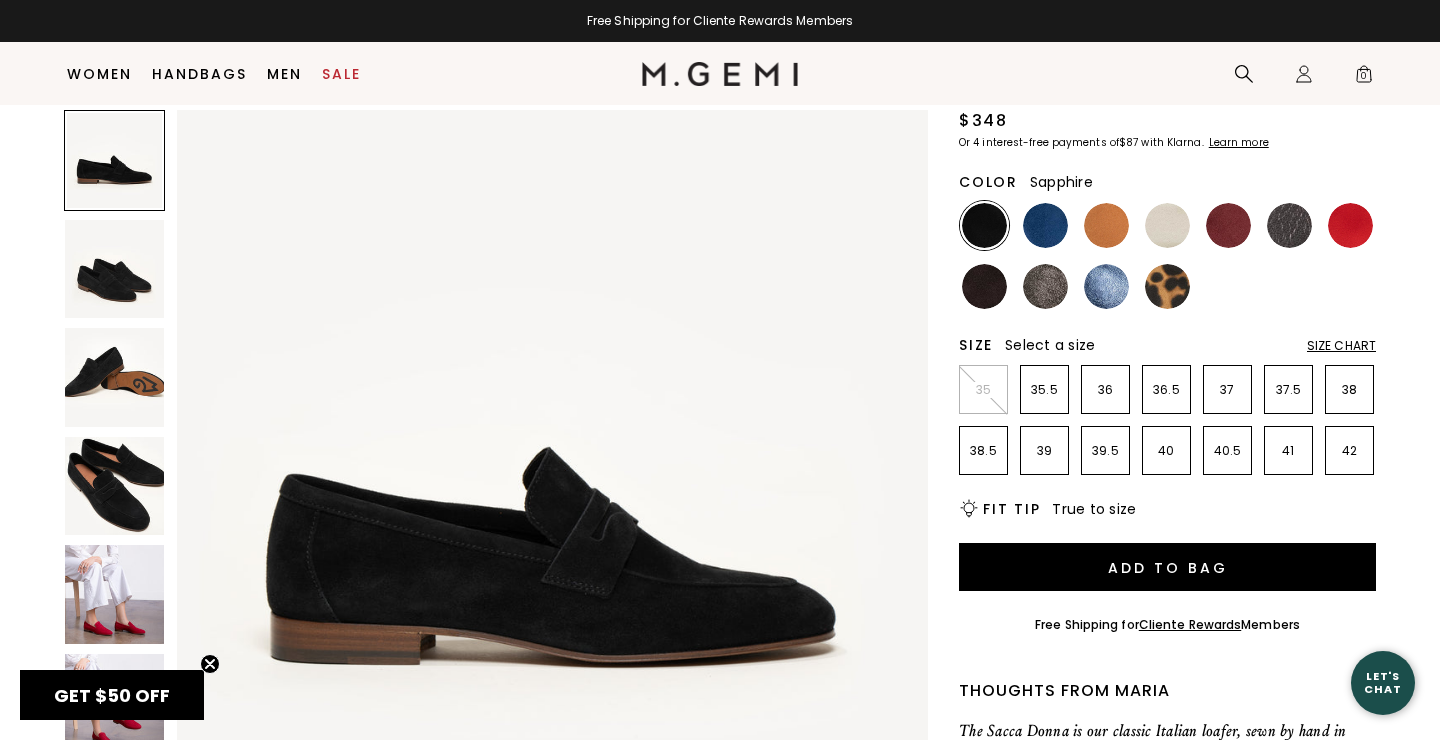 click at bounding box center [1106, 286] 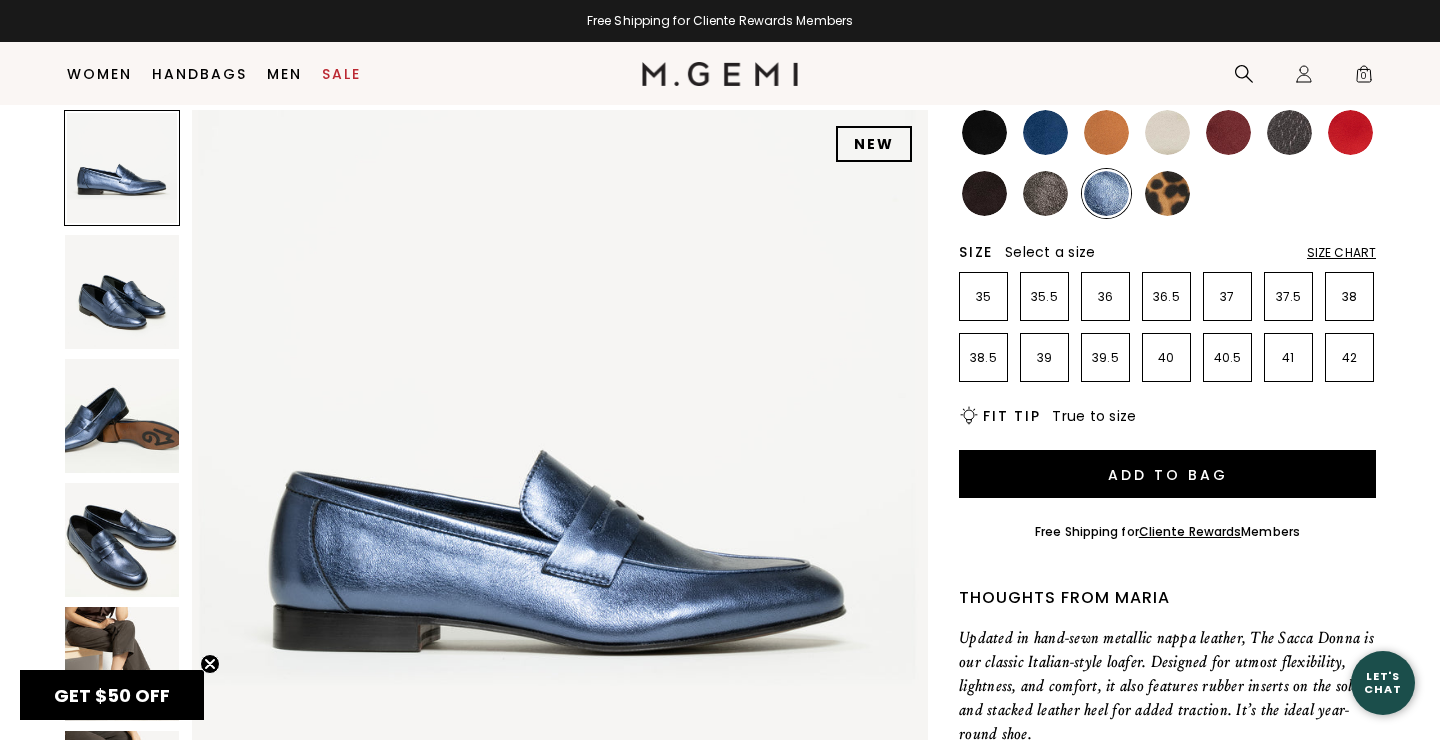 click at bounding box center (1045, 193) 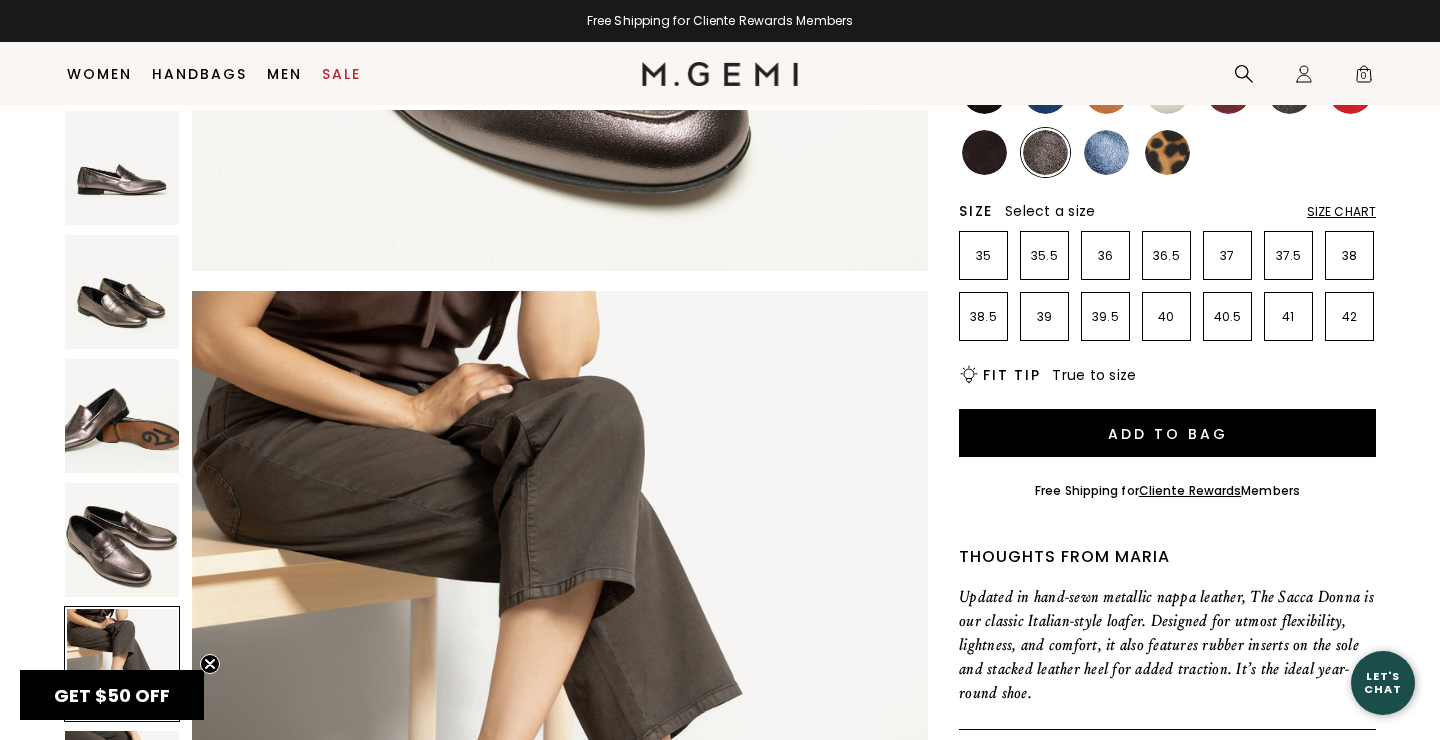 click at bounding box center [1106, 152] 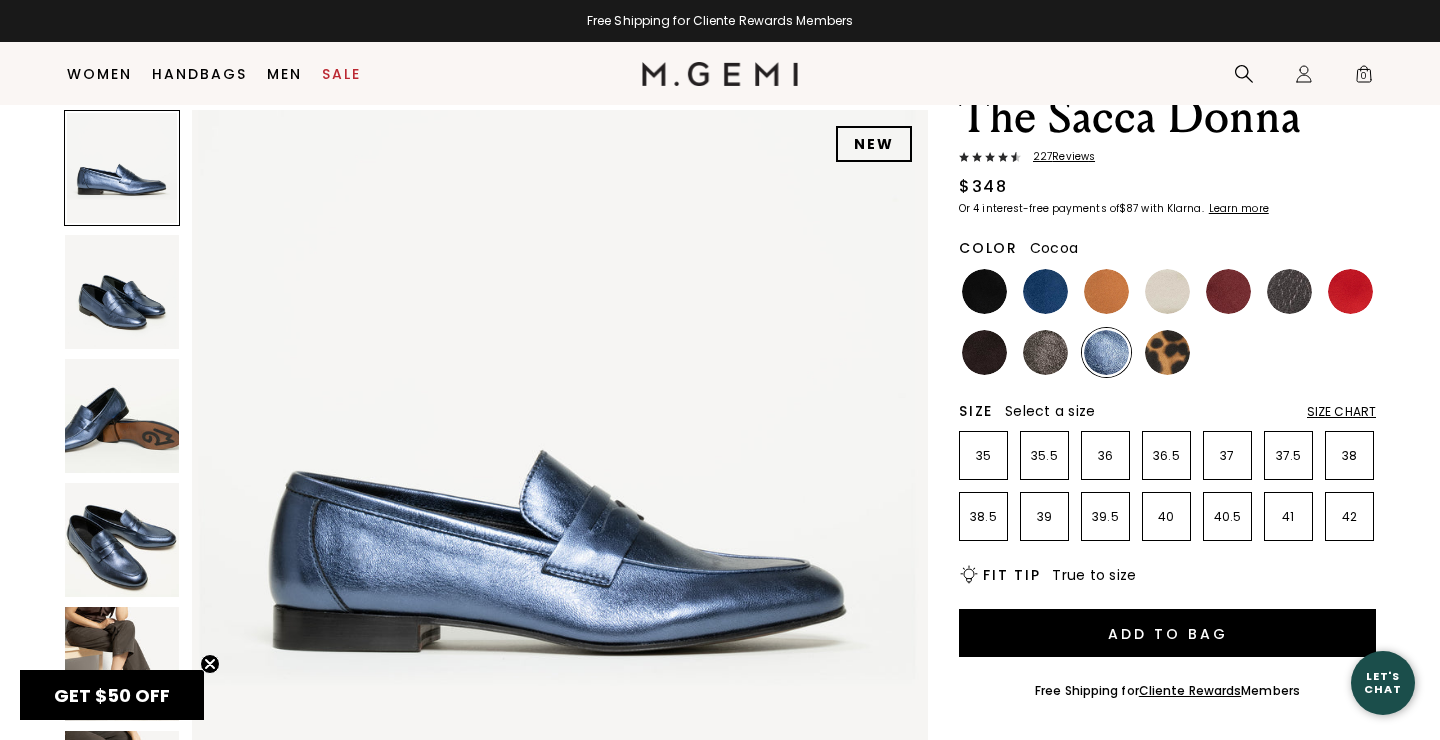 click at bounding box center (1045, 352) 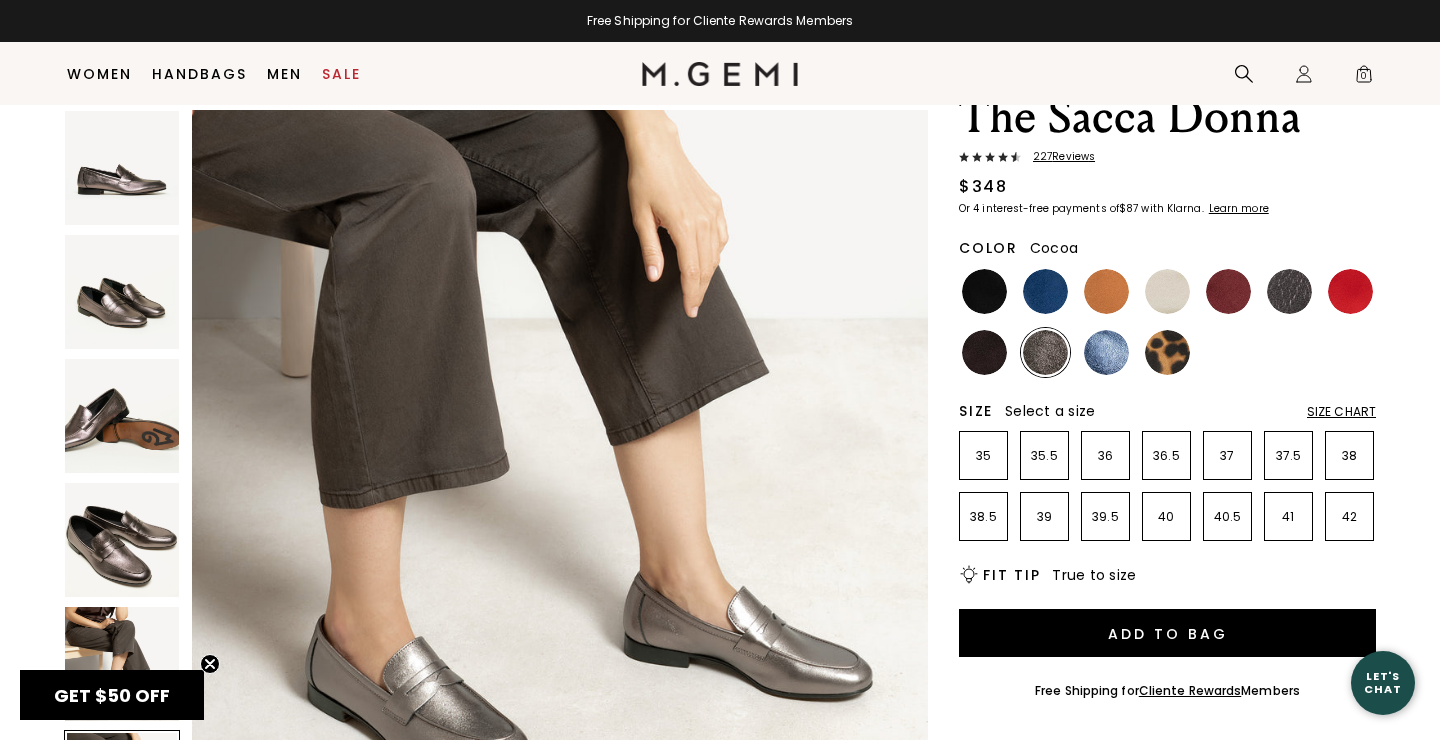 scroll, scrollTop: 3800, scrollLeft: 0, axis: vertical 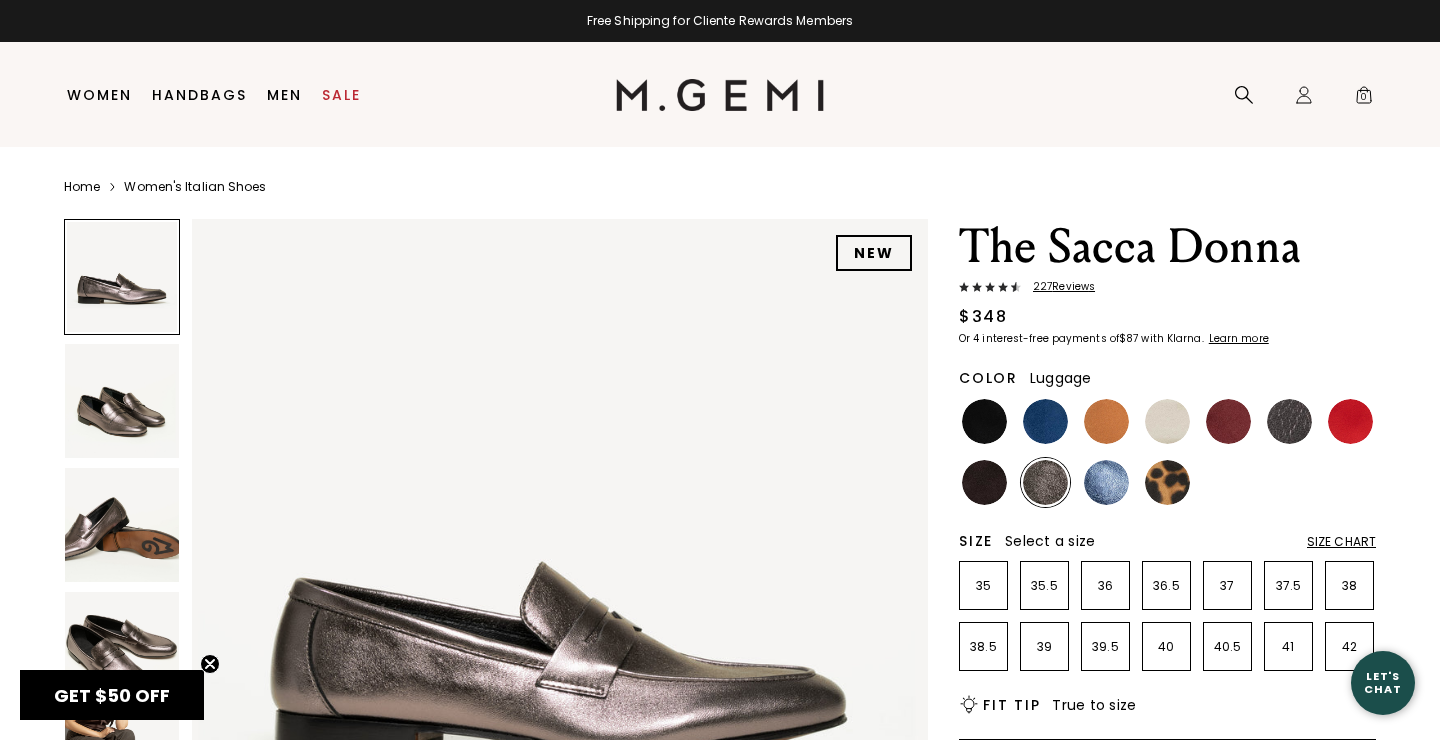 click at bounding box center [1167, 452] 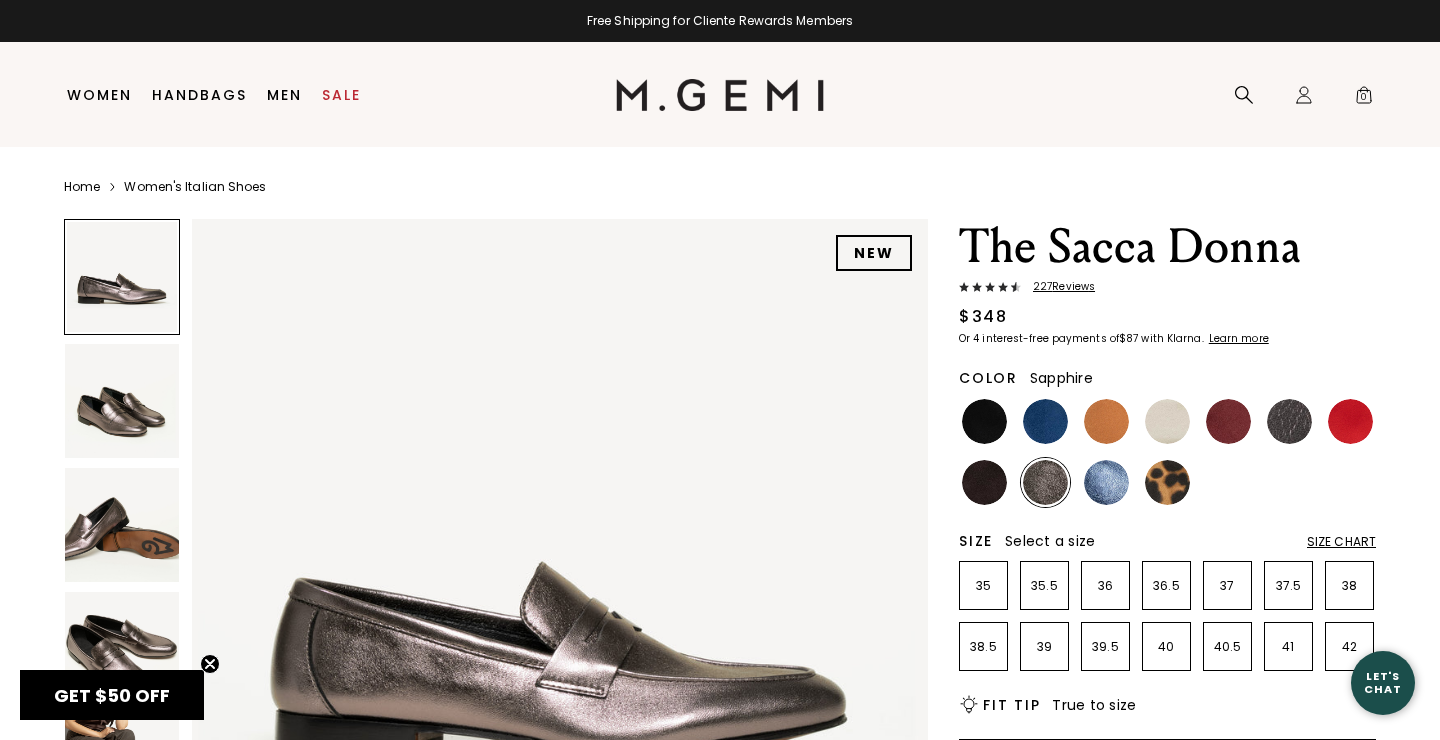 click at bounding box center (1106, 482) 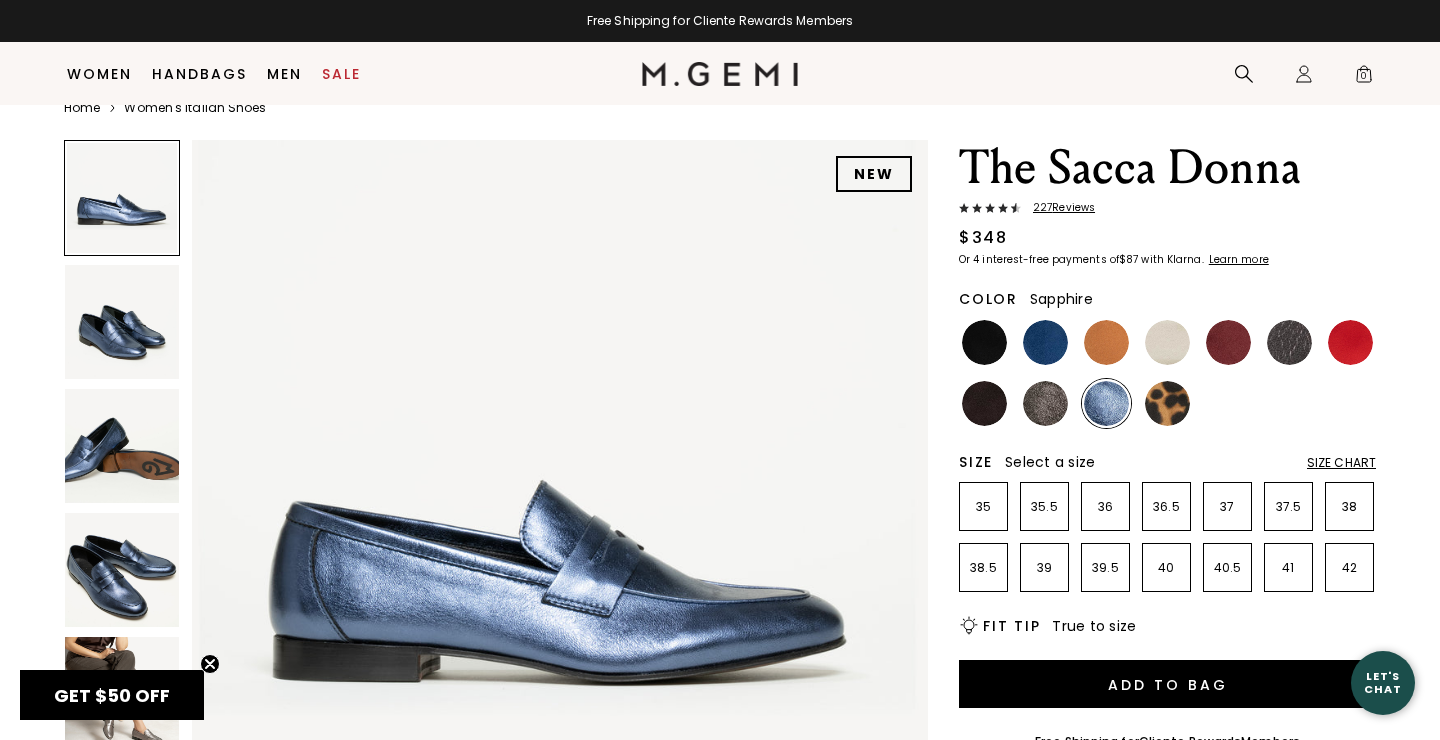 scroll, scrollTop: 23, scrollLeft: 0, axis: vertical 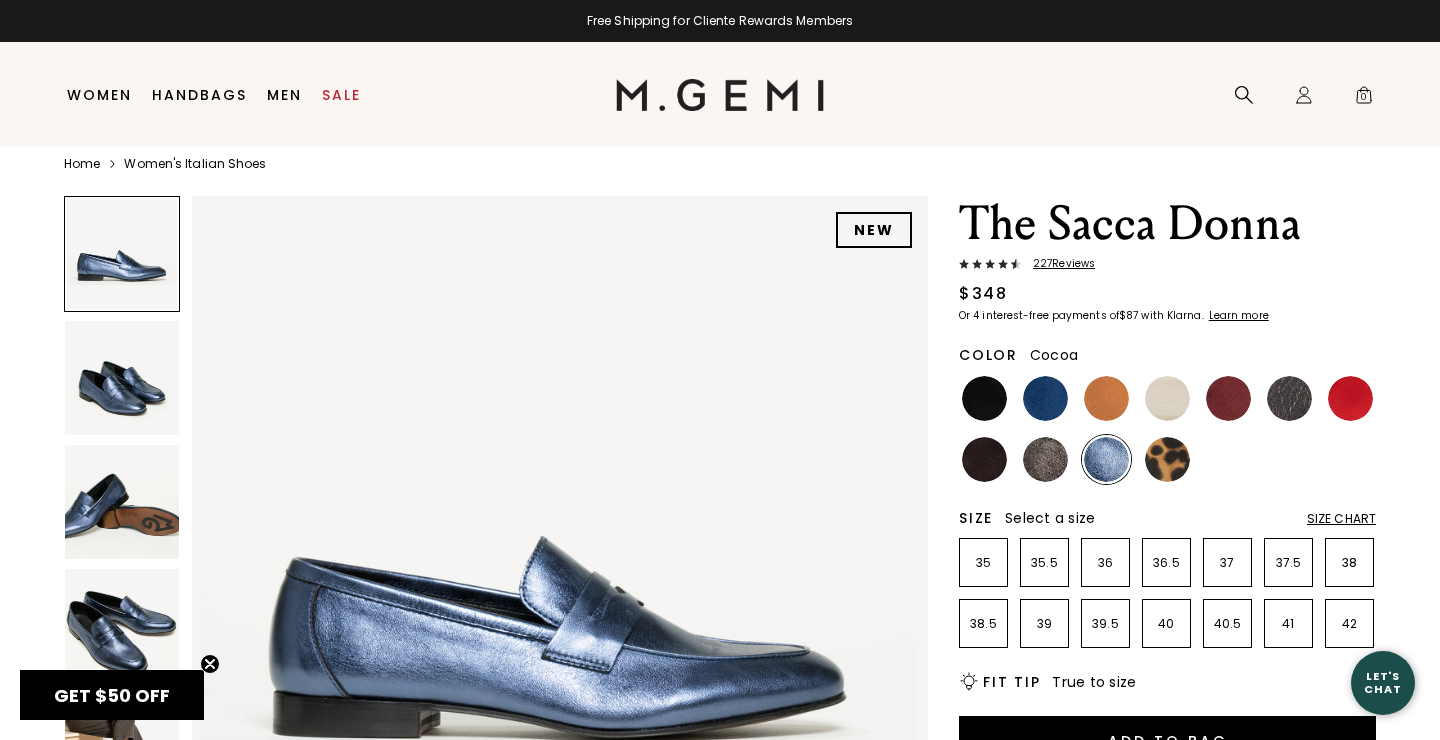click at bounding box center [1045, 459] 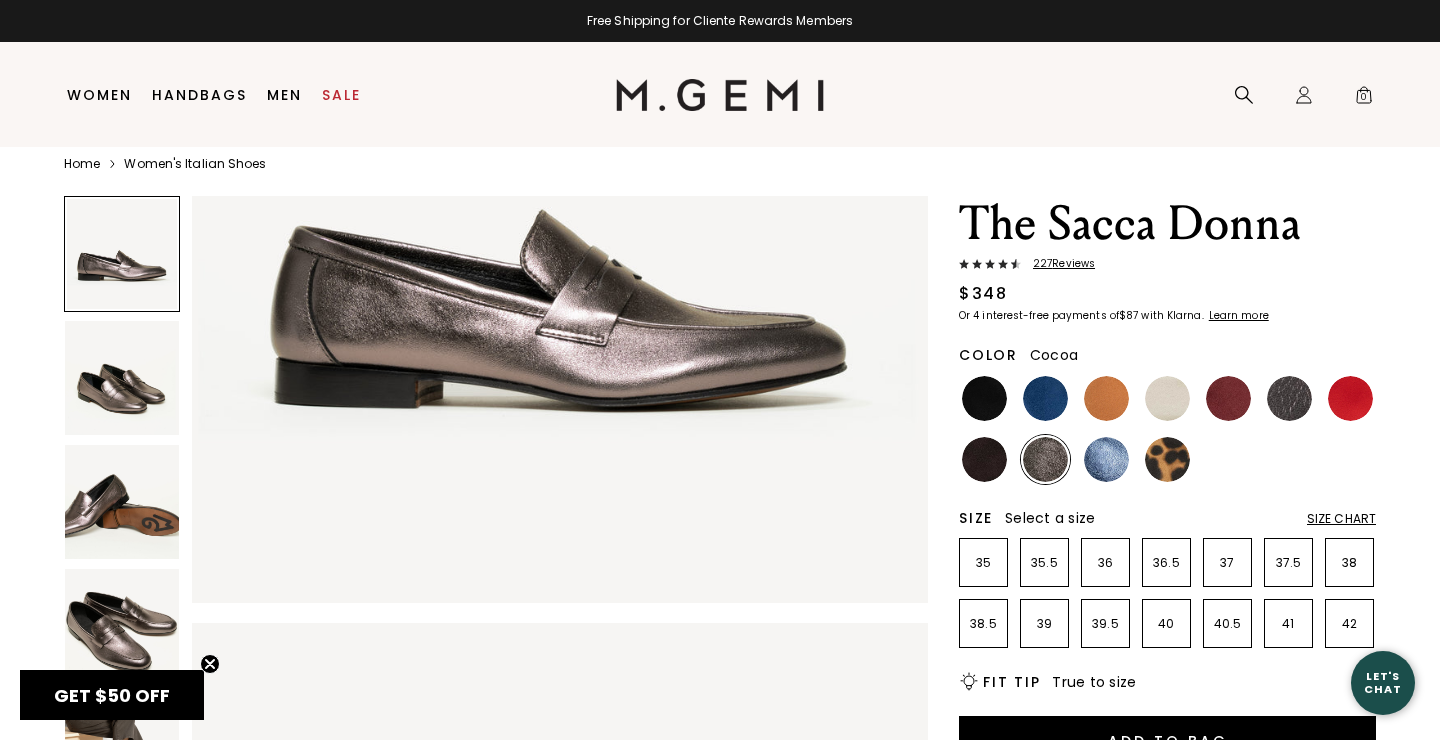 scroll, scrollTop: 352, scrollLeft: 0, axis: vertical 